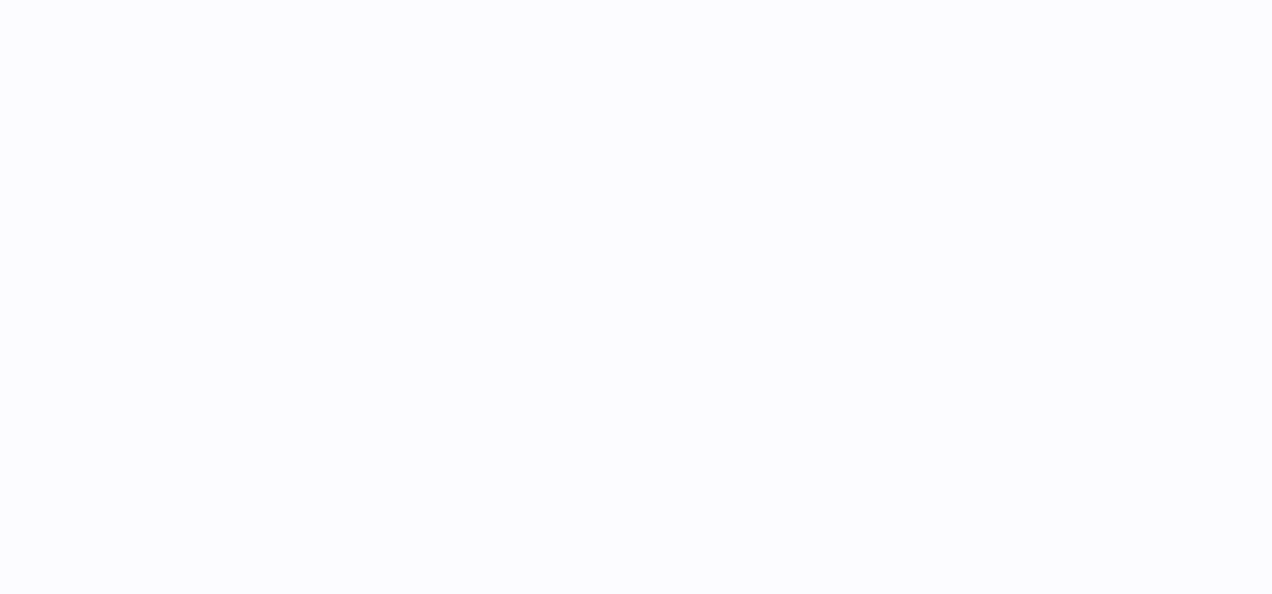 scroll, scrollTop: 0, scrollLeft: 0, axis: both 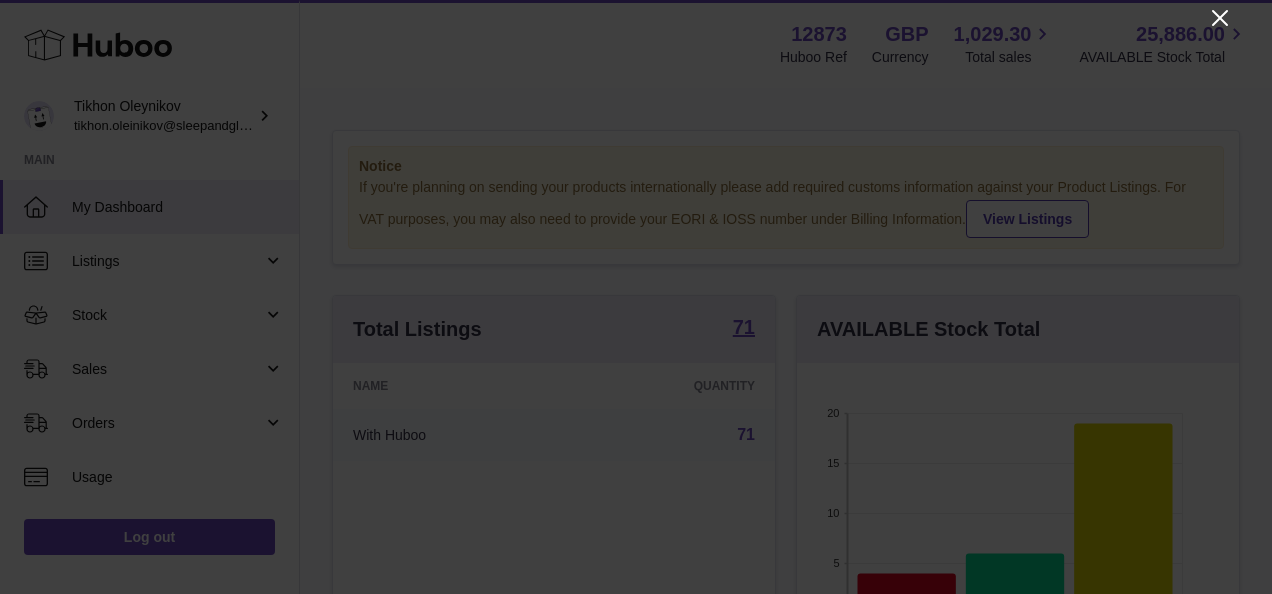 click 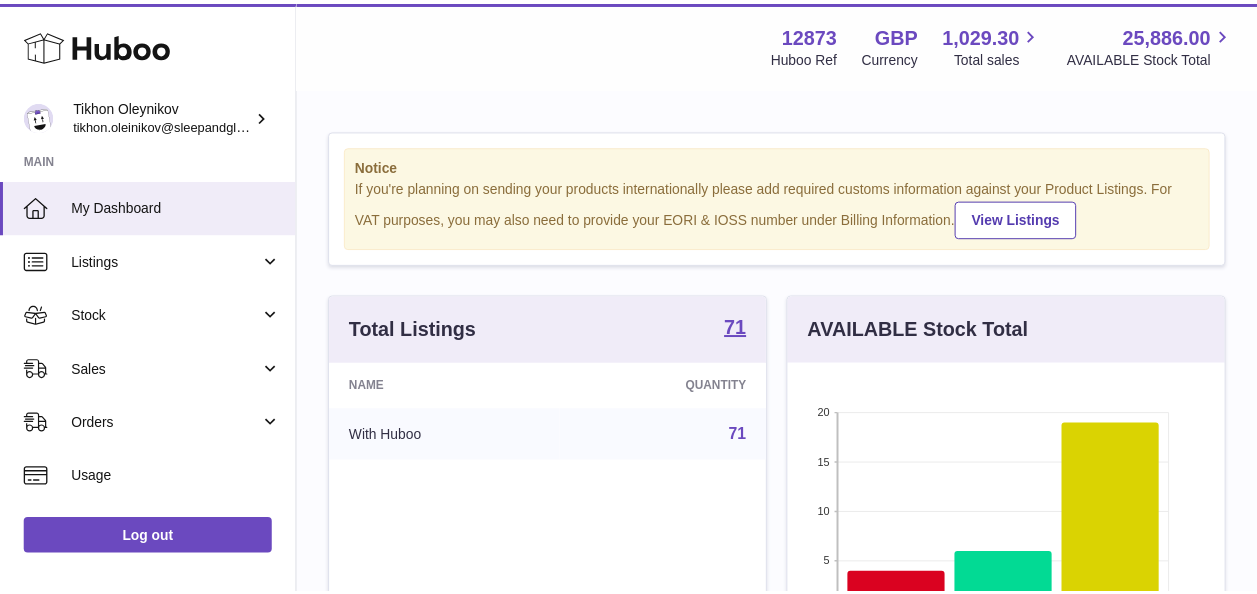 scroll, scrollTop: 312, scrollLeft: 434, axis: both 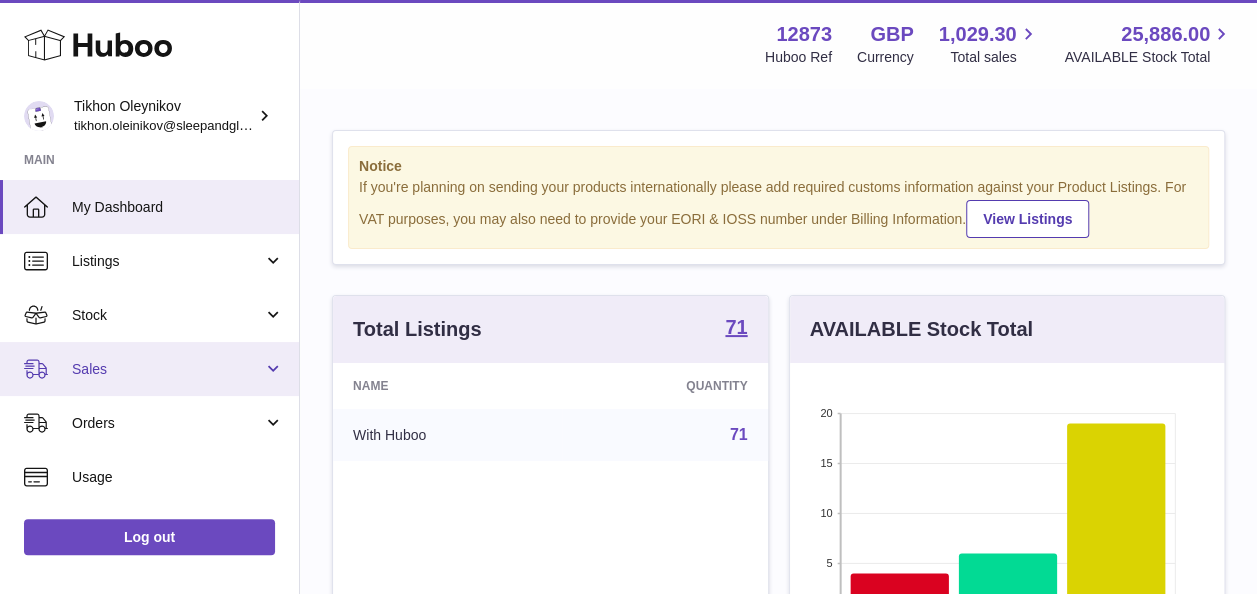 click on "Sales" at bounding box center (167, 369) 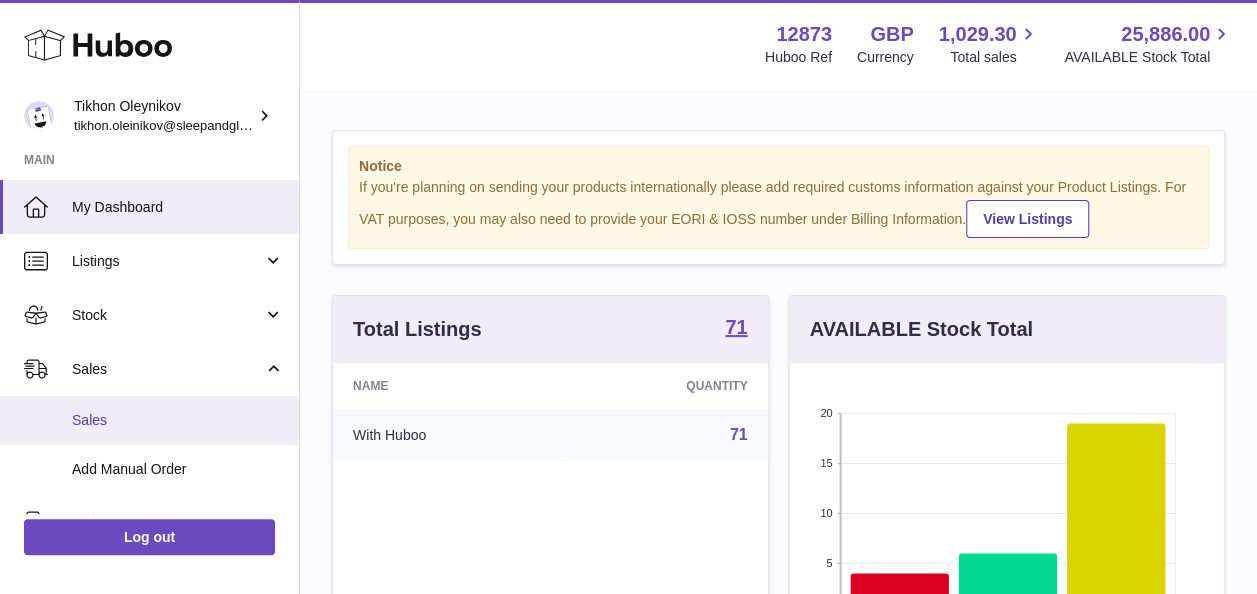 click on "Sales" at bounding box center [178, 420] 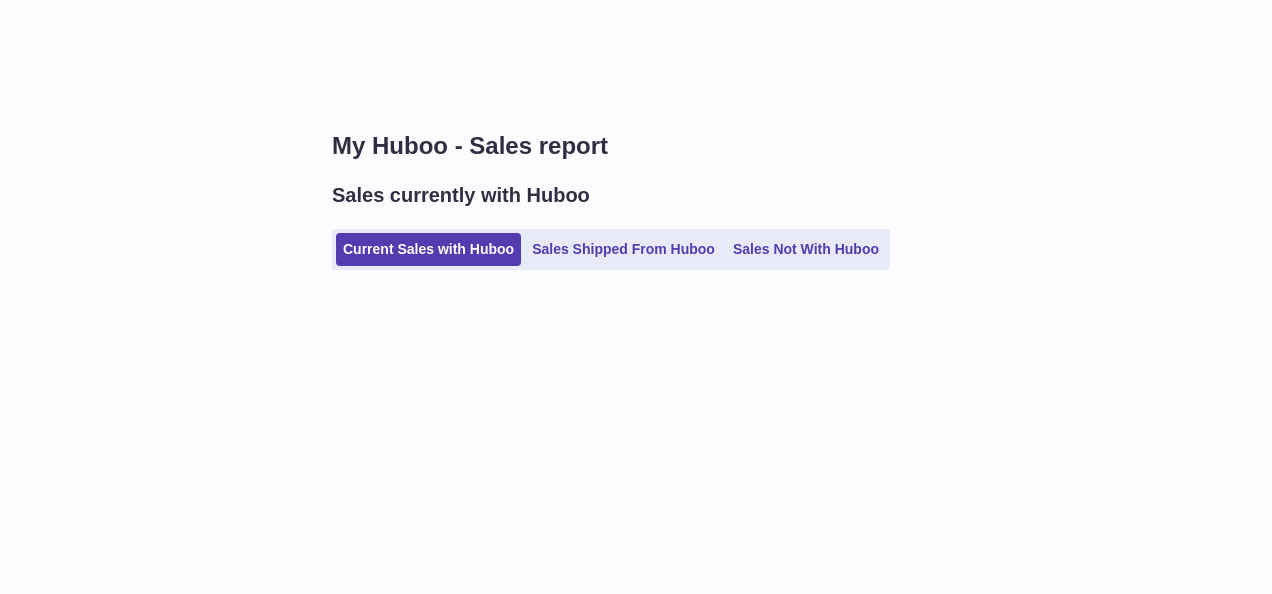 scroll, scrollTop: 0, scrollLeft: 0, axis: both 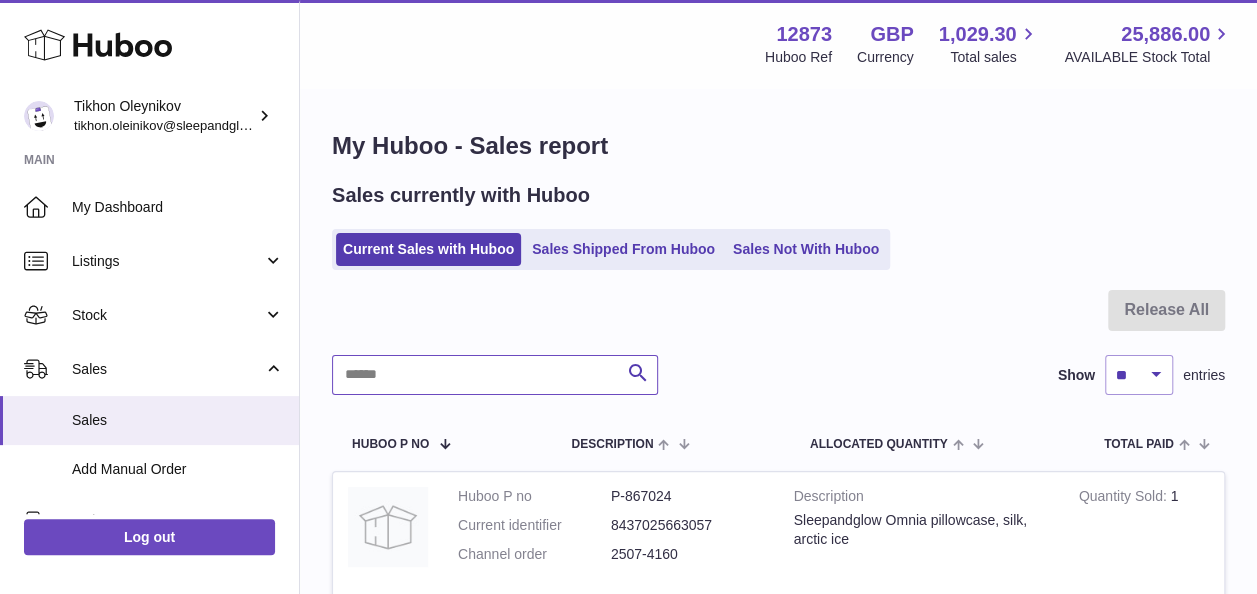 click at bounding box center (495, 375) 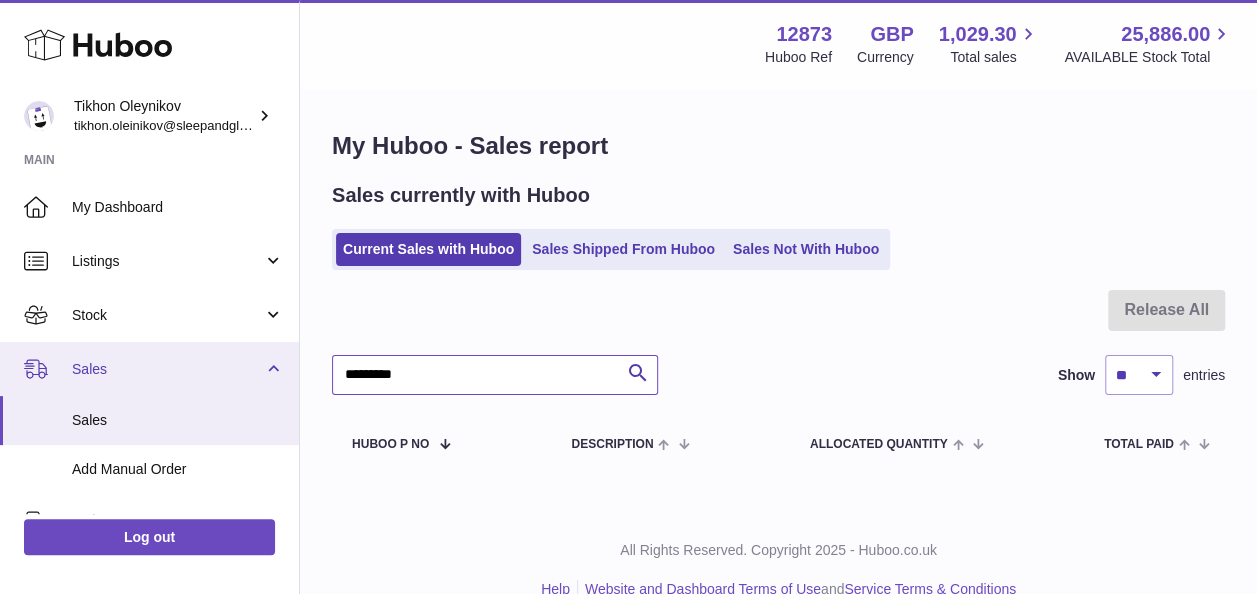 type on "*********" 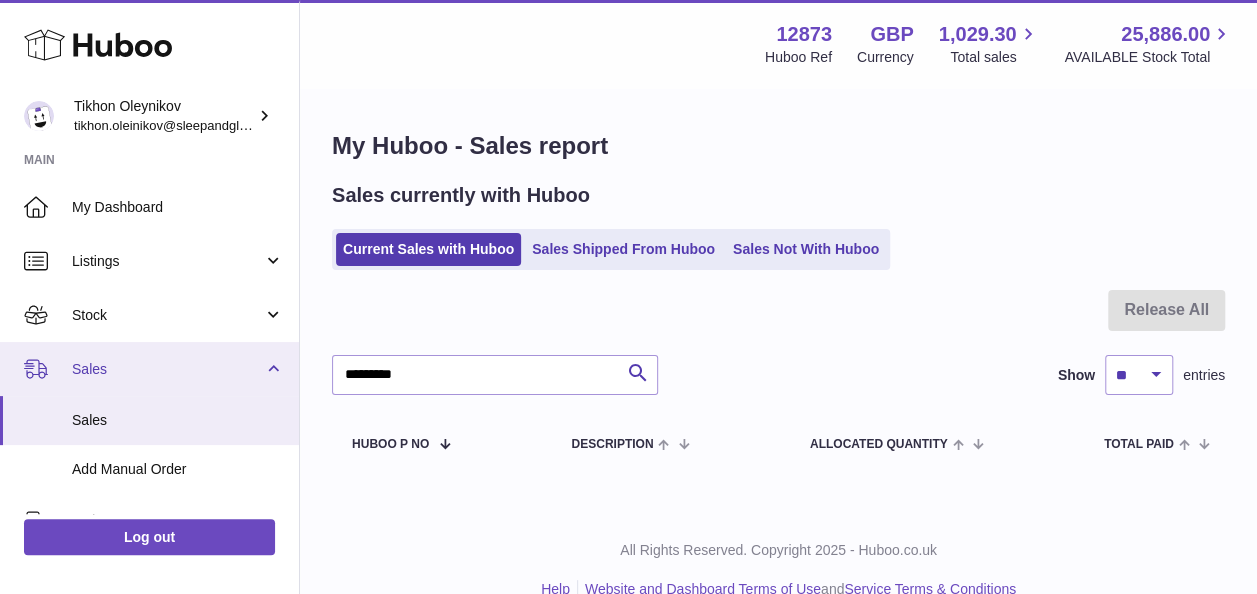 click on "Sales" at bounding box center (149, 369) 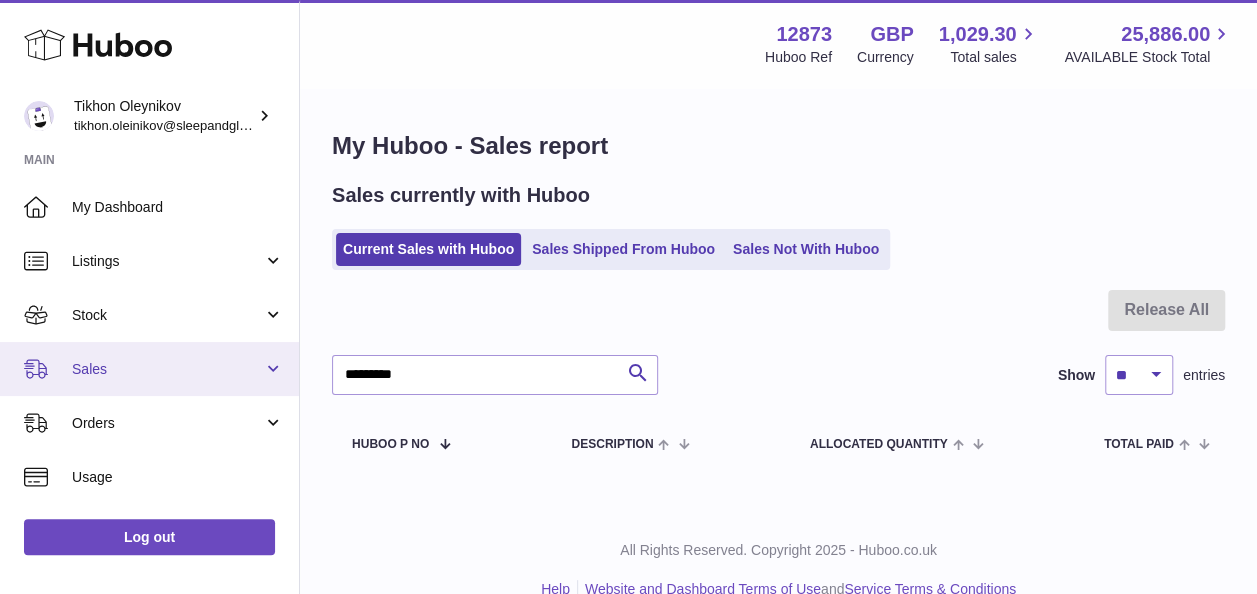 click on "Sales" at bounding box center [149, 369] 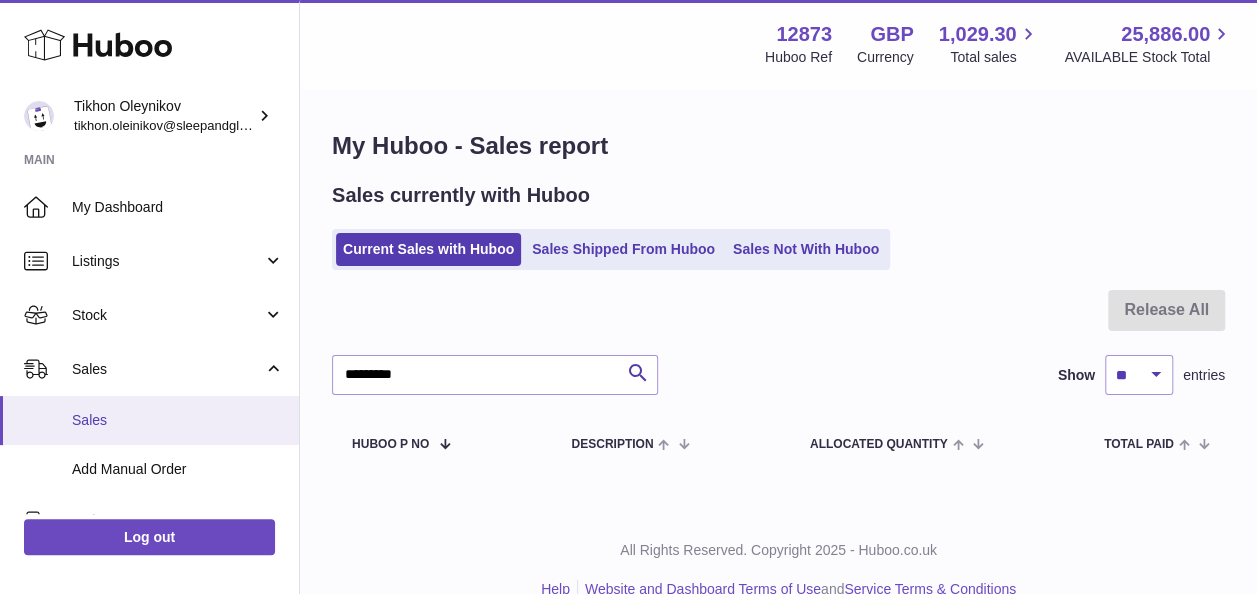 scroll, scrollTop: 100, scrollLeft: 0, axis: vertical 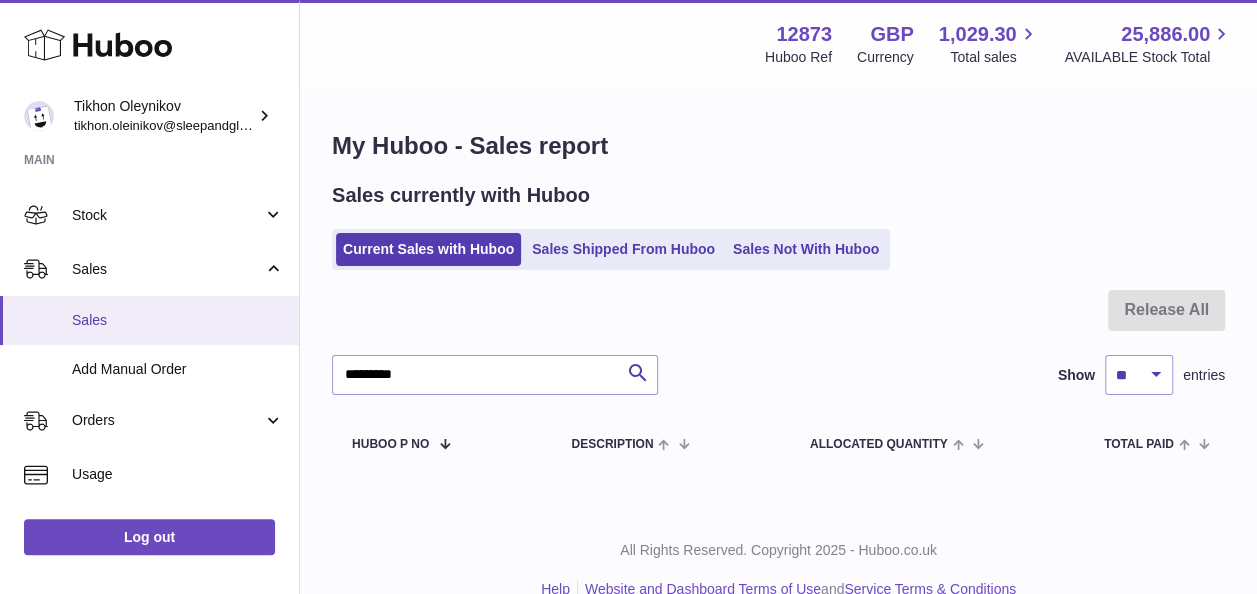 click on "Orders" at bounding box center (167, 420) 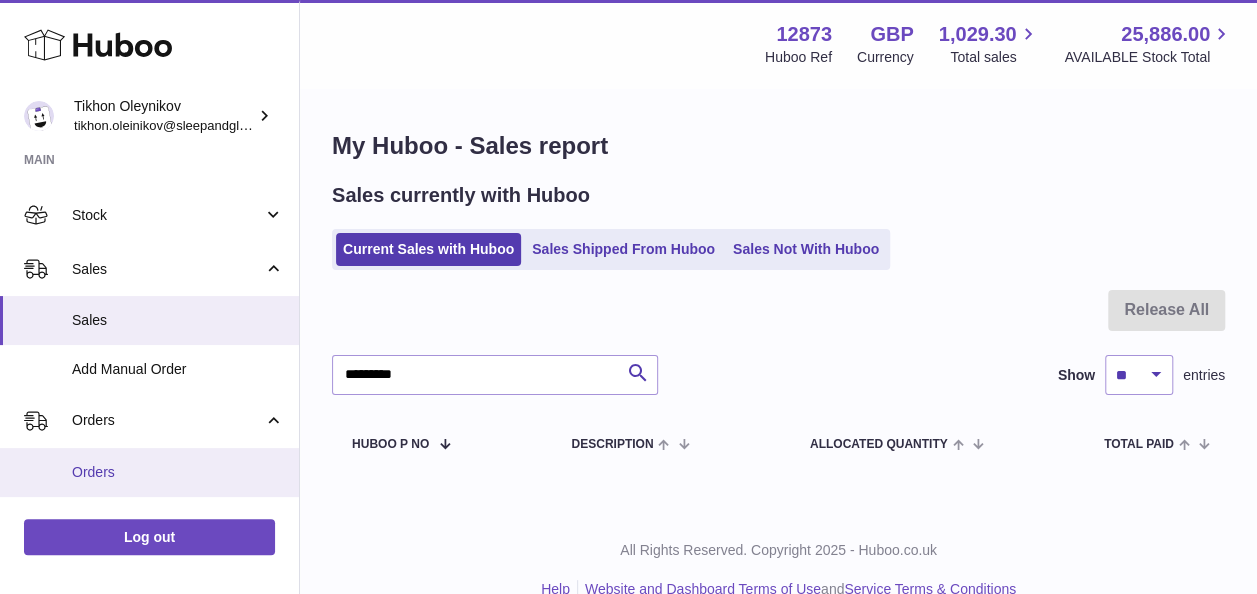 click on "Orders" at bounding box center (178, 472) 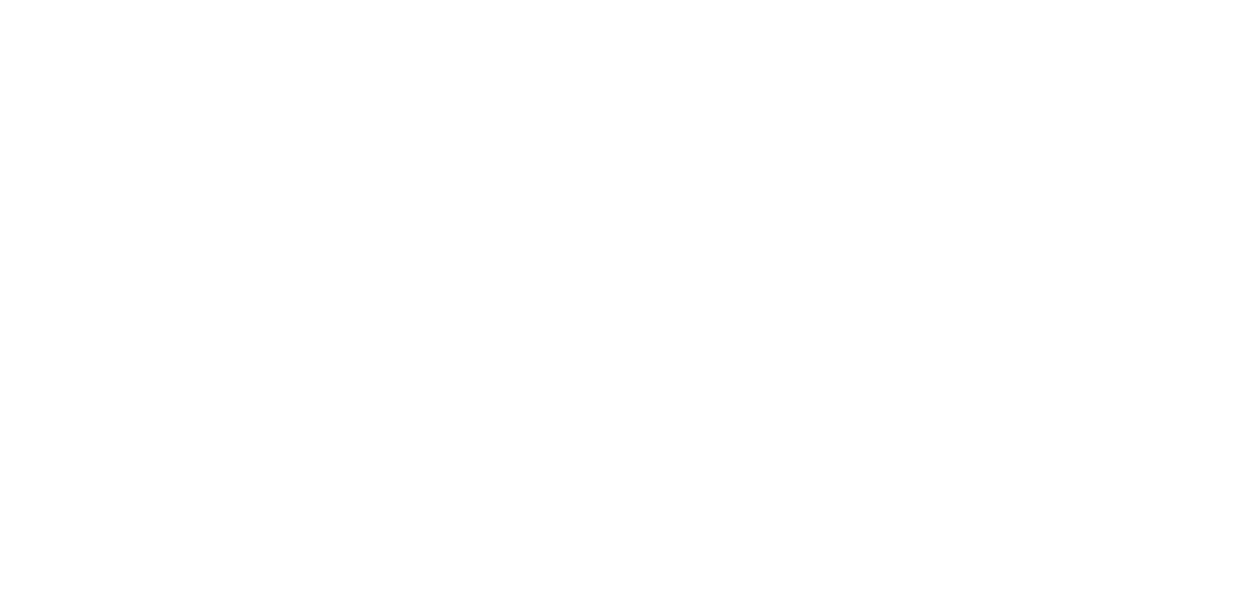 scroll, scrollTop: 0, scrollLeft: 0, axis: both 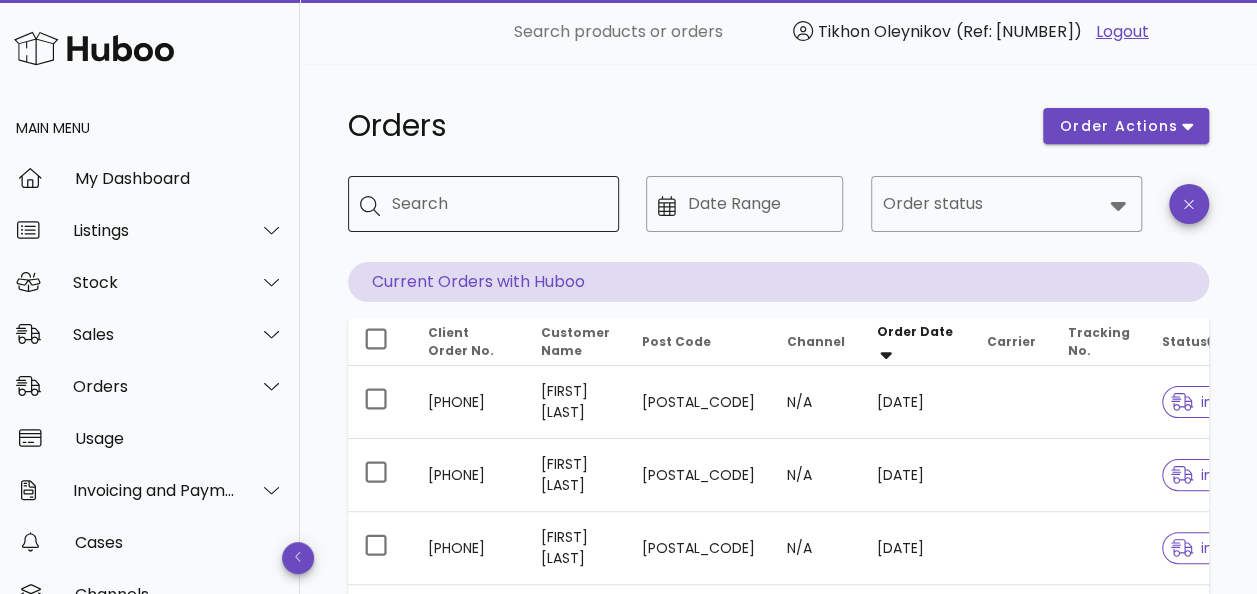 click on "Search" at bounding box center (497, 204) 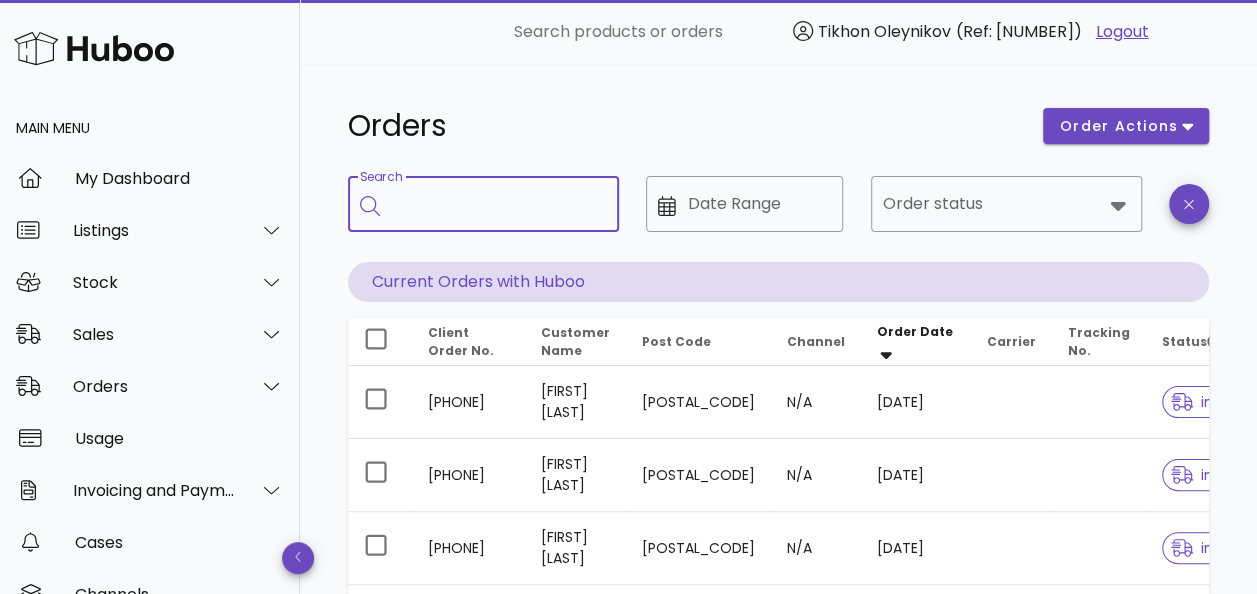 paste on "*********" 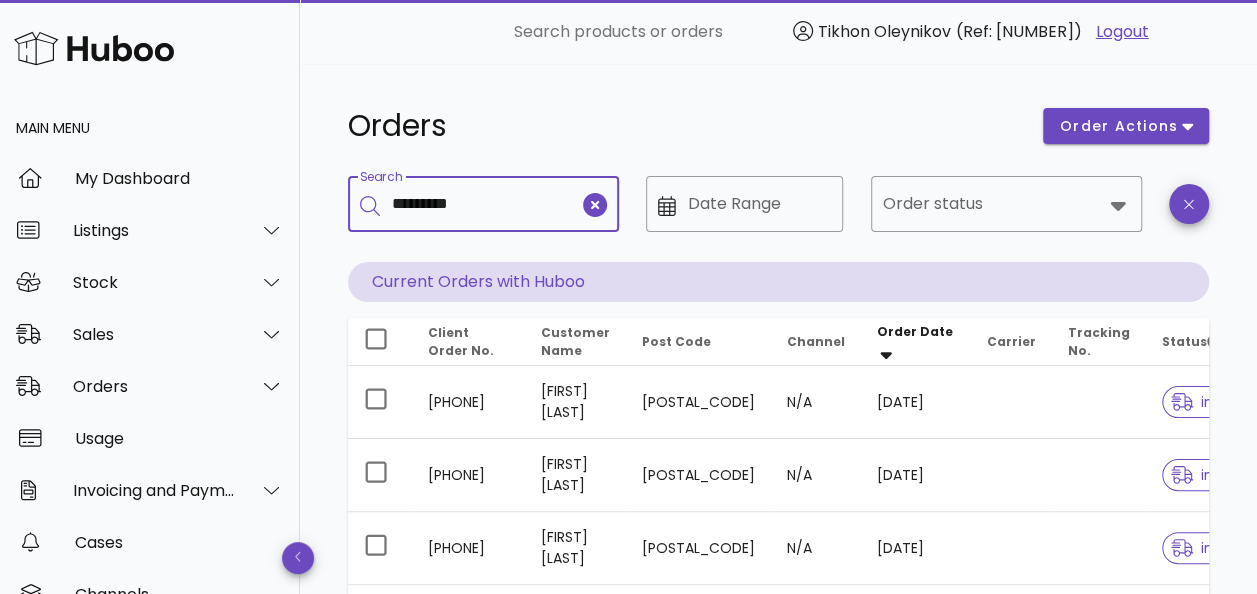 type on "*********" 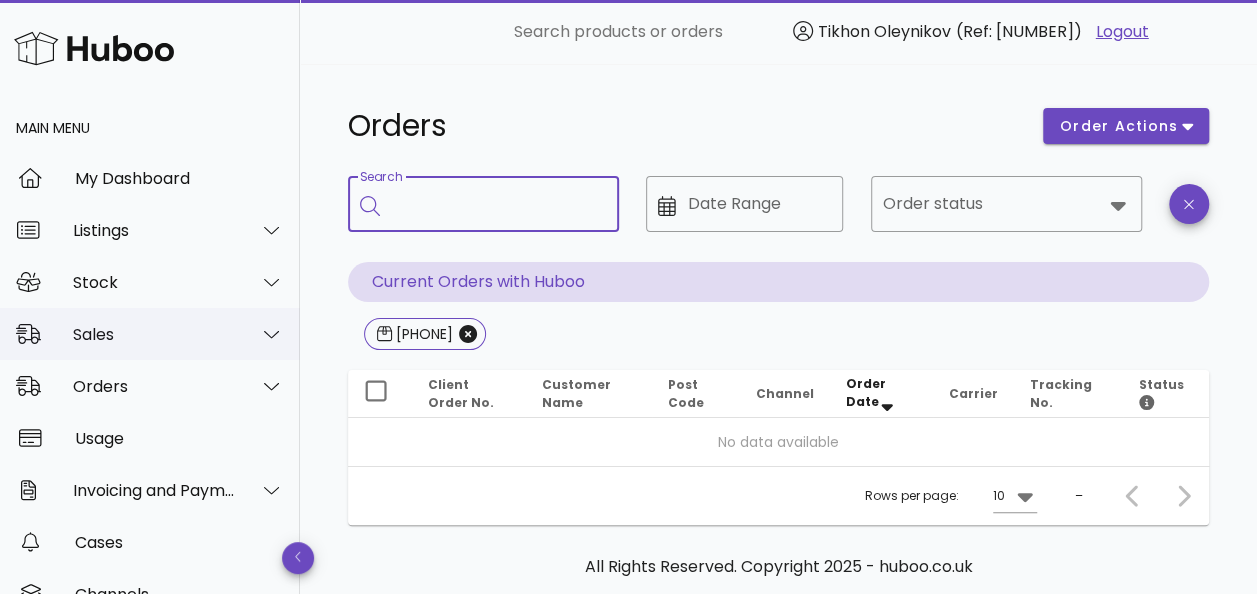 click on "Sales" at bounding box center [154, 334] 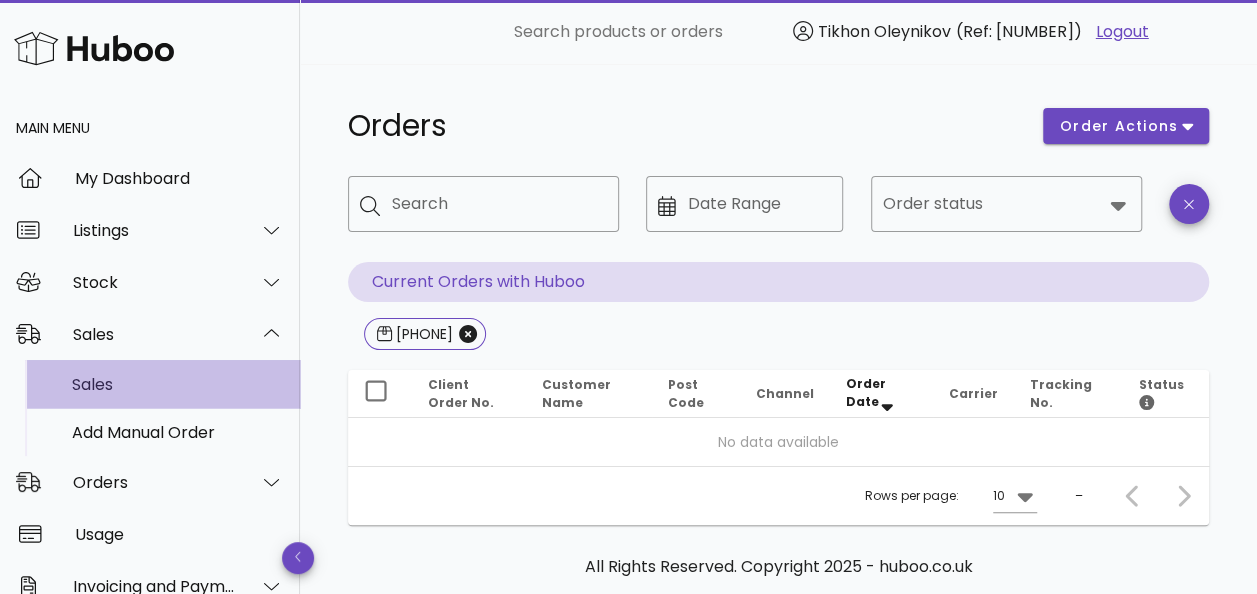 click on "Sales" at bounding box center [178, 384] 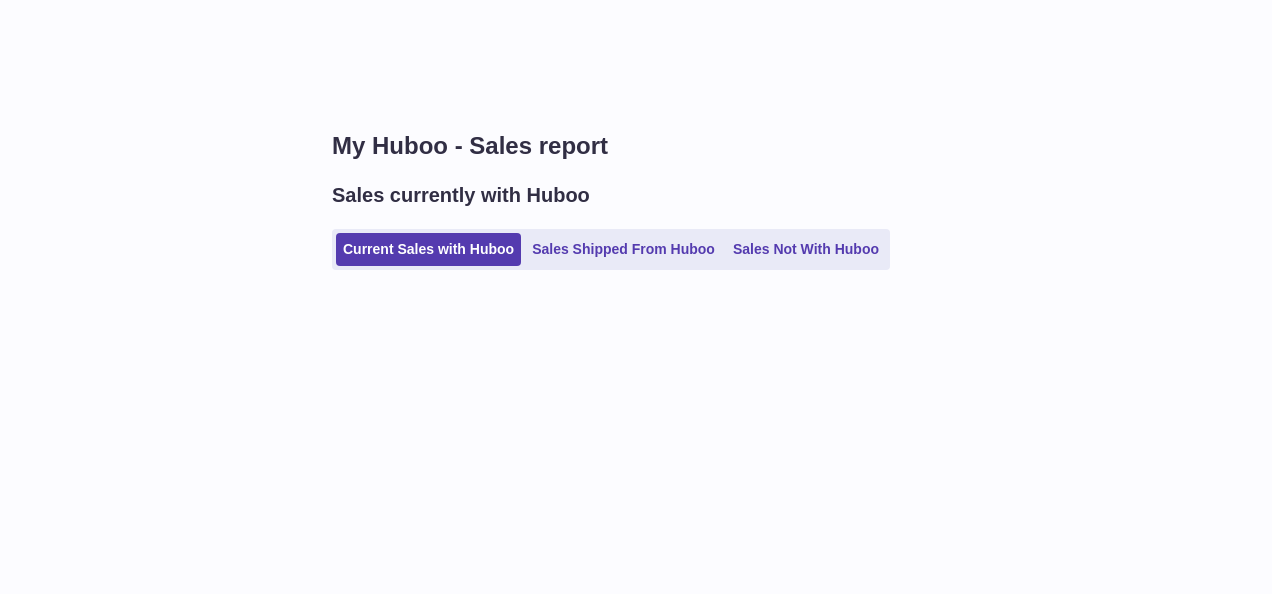 scroll, scrollTop: 0, scrollLeft: 0, axis: both 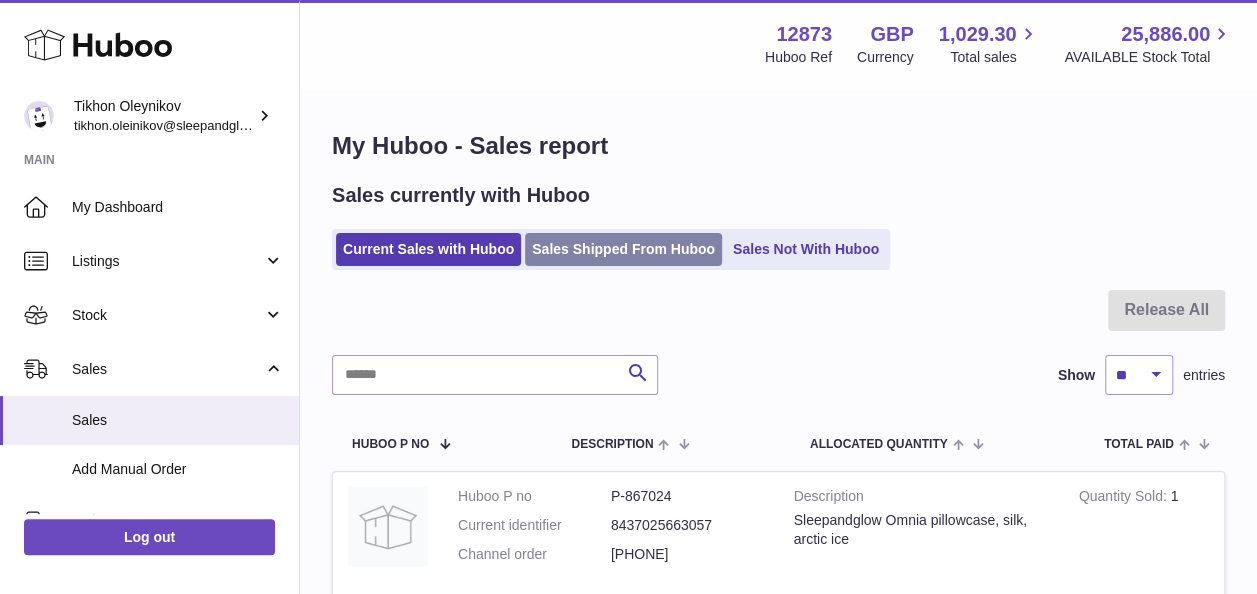 click on "Sales Shipped From Huboo" at bounding box center [623, 249] 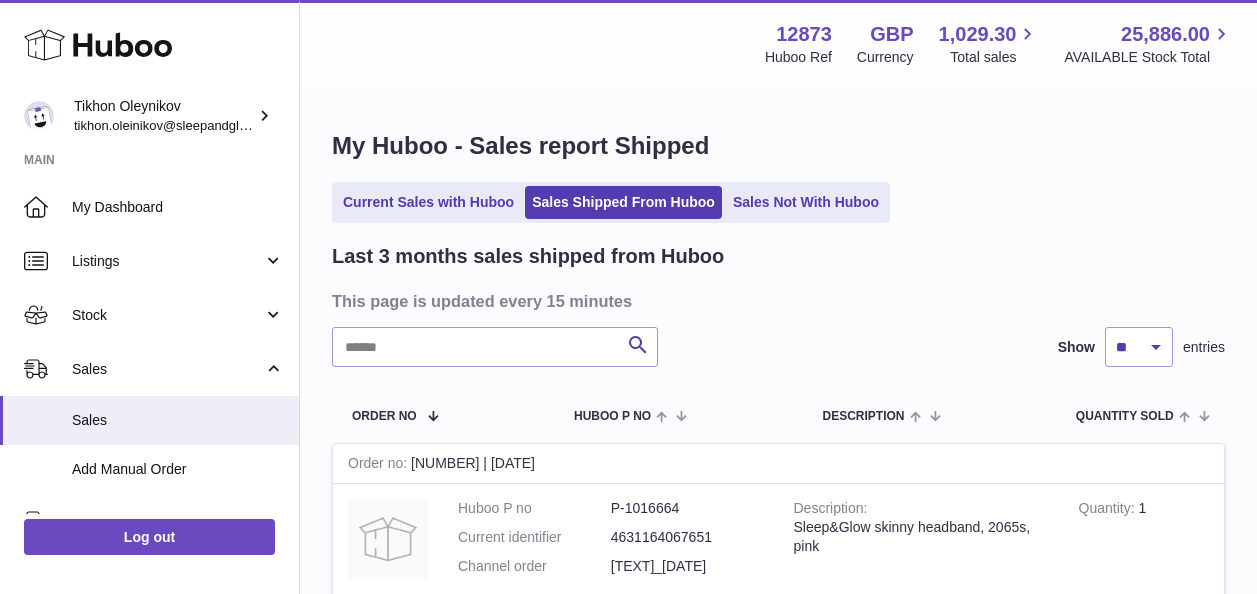 scroll, scrollTop: 0, scrollLeft: 0, axis: both 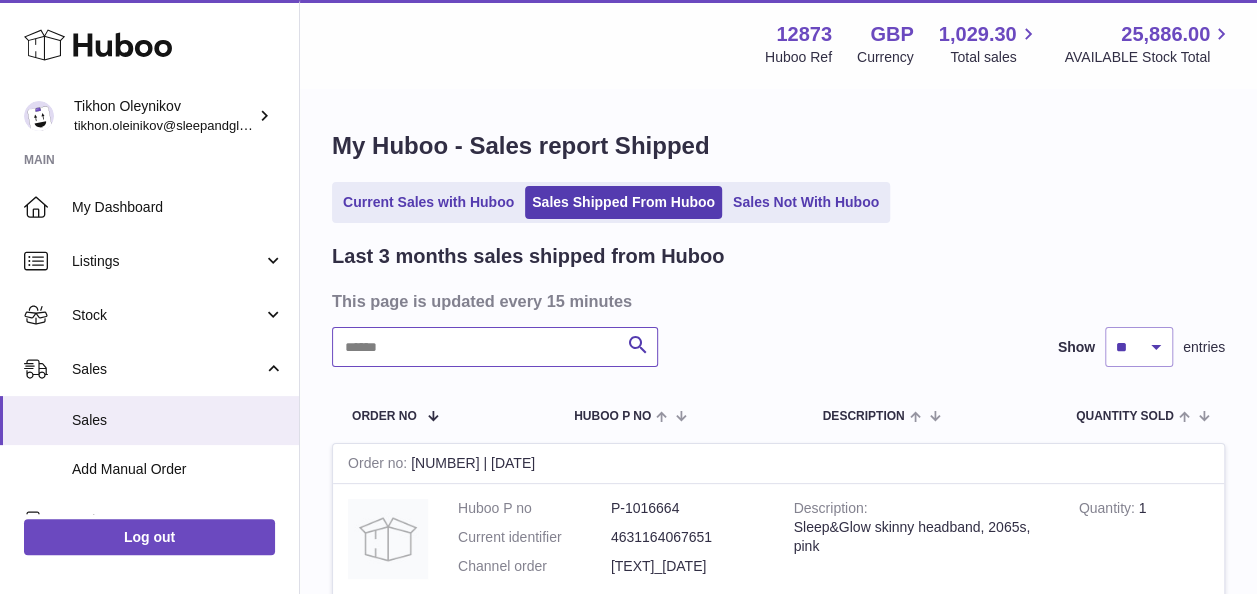 click at bounding box center (495, 347) 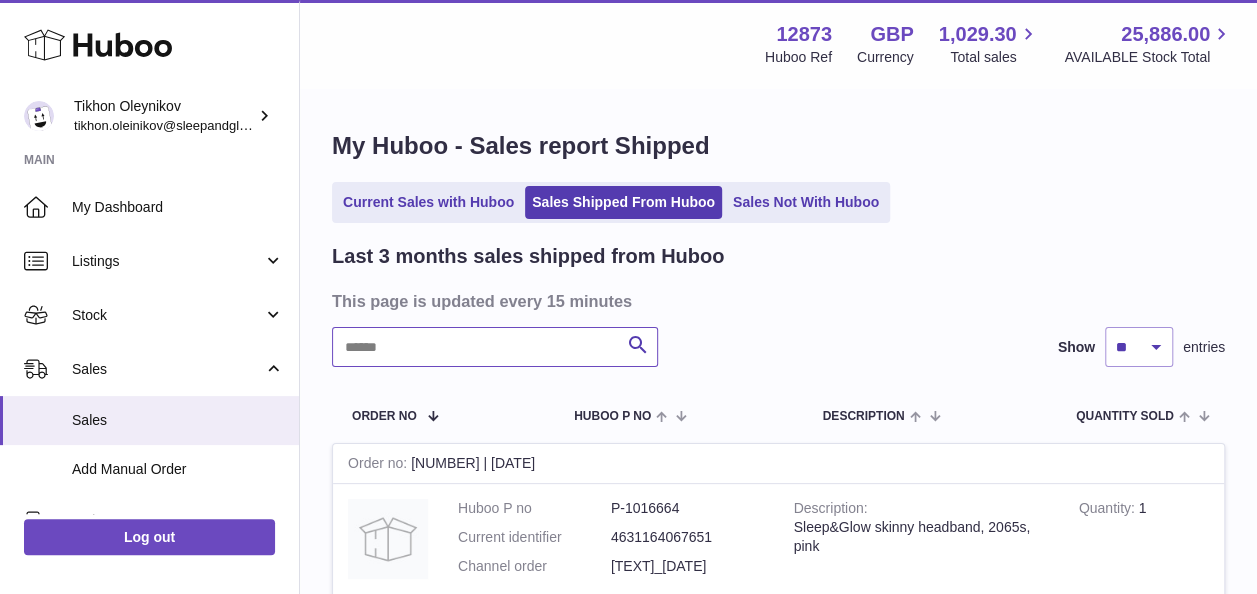paste on "*********" 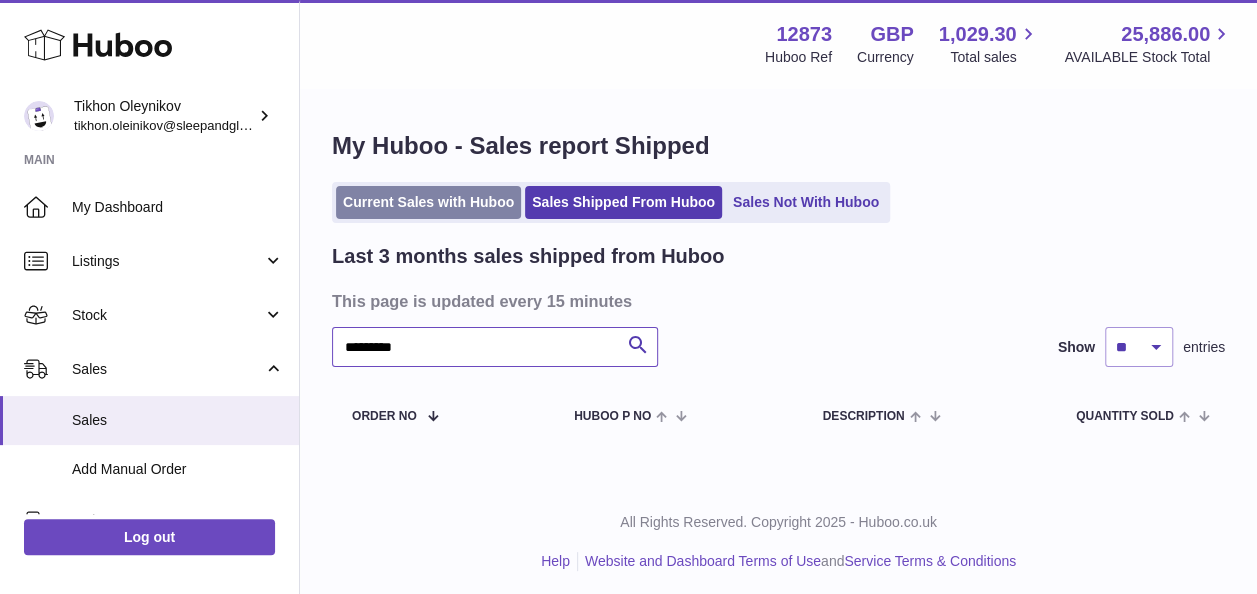 type on "*********" 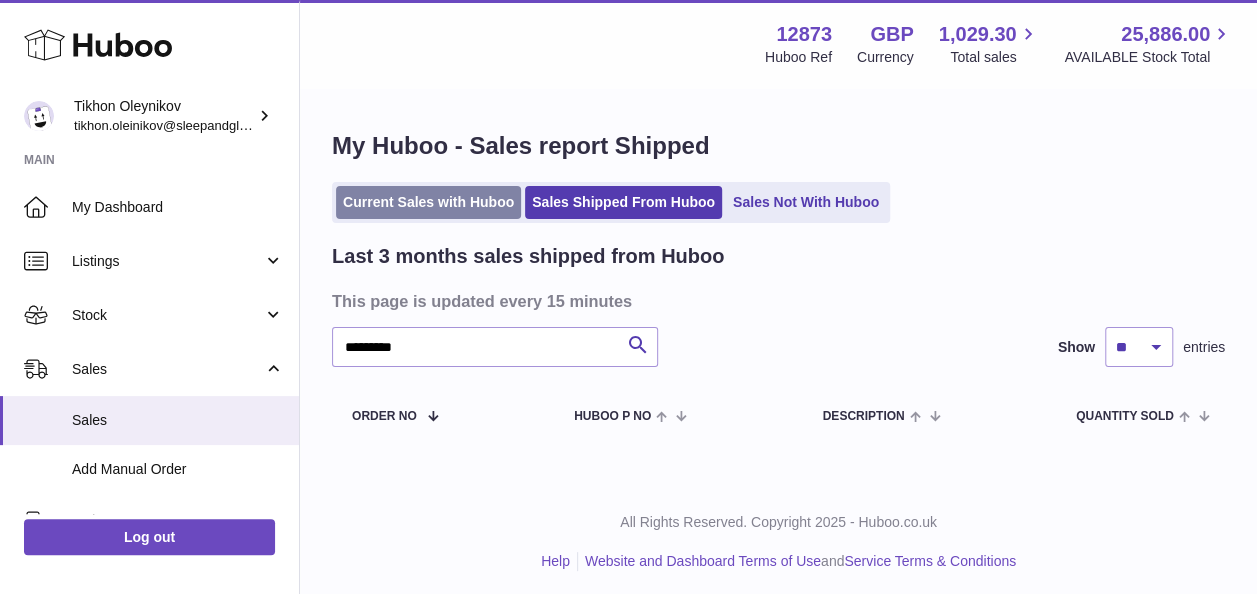 click on "Current Sales with Huboo" at bounding box center (428, 202) 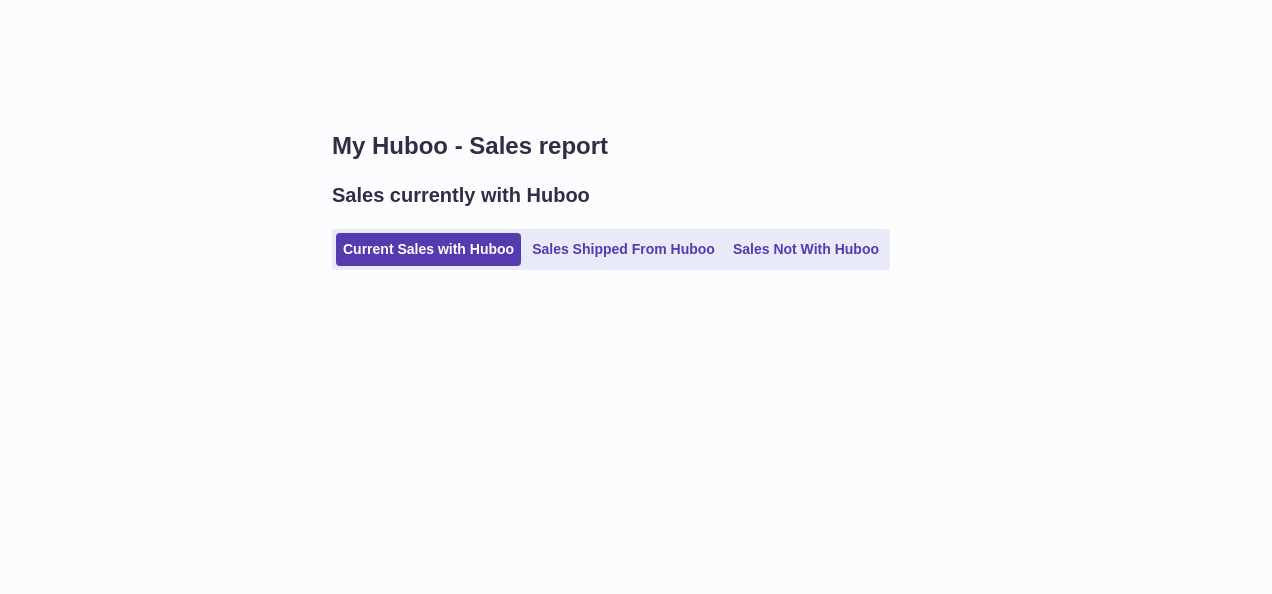 scroll, scrollTop: 0, scrollLeft: 0, axis: both 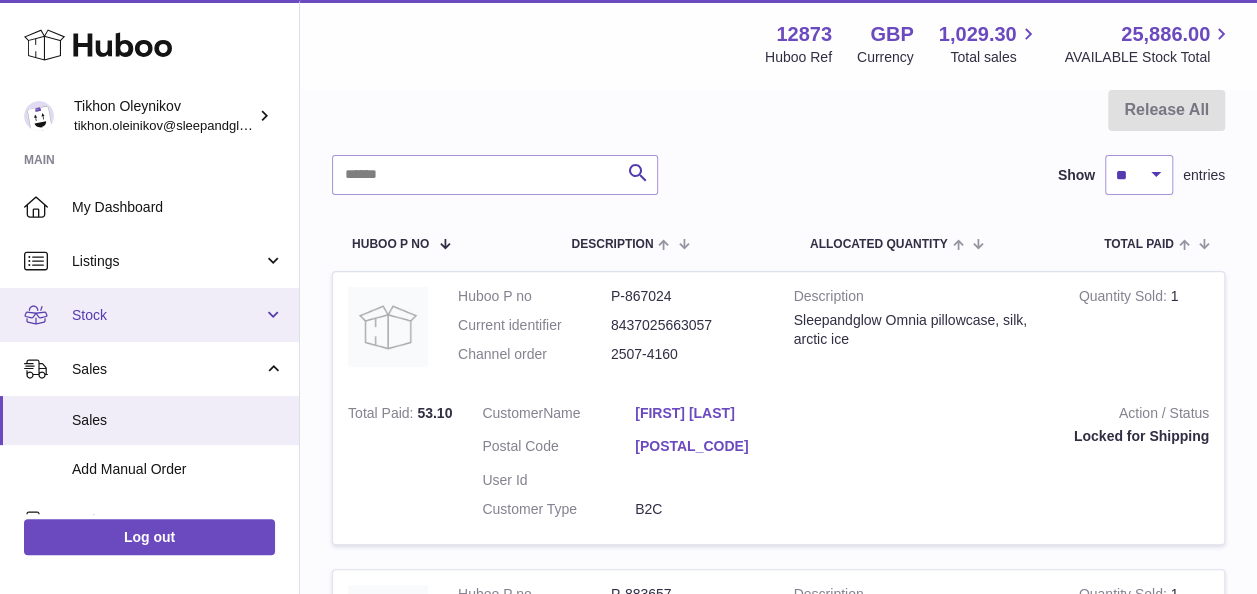 click on "Stock" at bounding box center [149, 315] 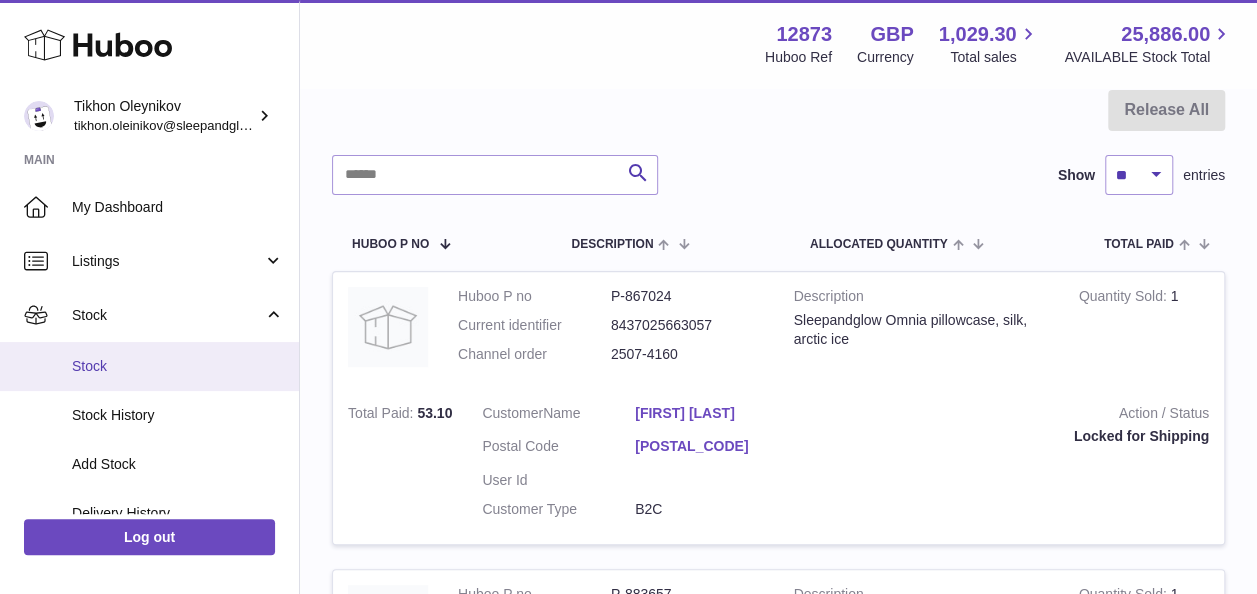 click on "Stock" at bounding box center [178, 366] 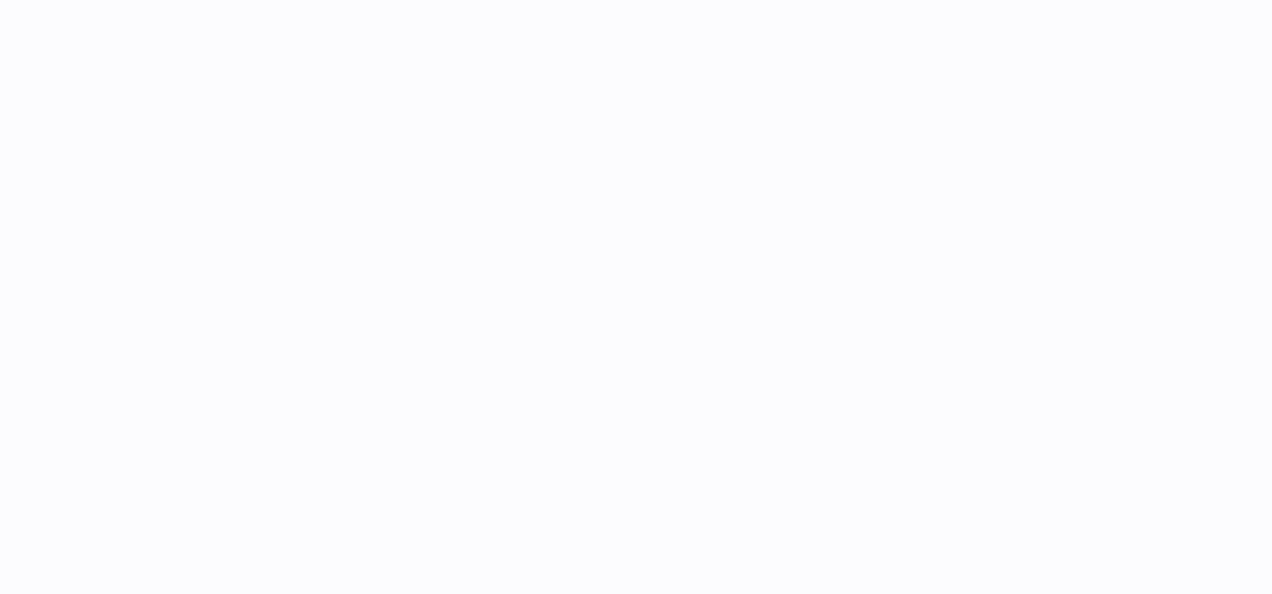scroll, scrollTop: 0, scrollLeft: 0, axis: both 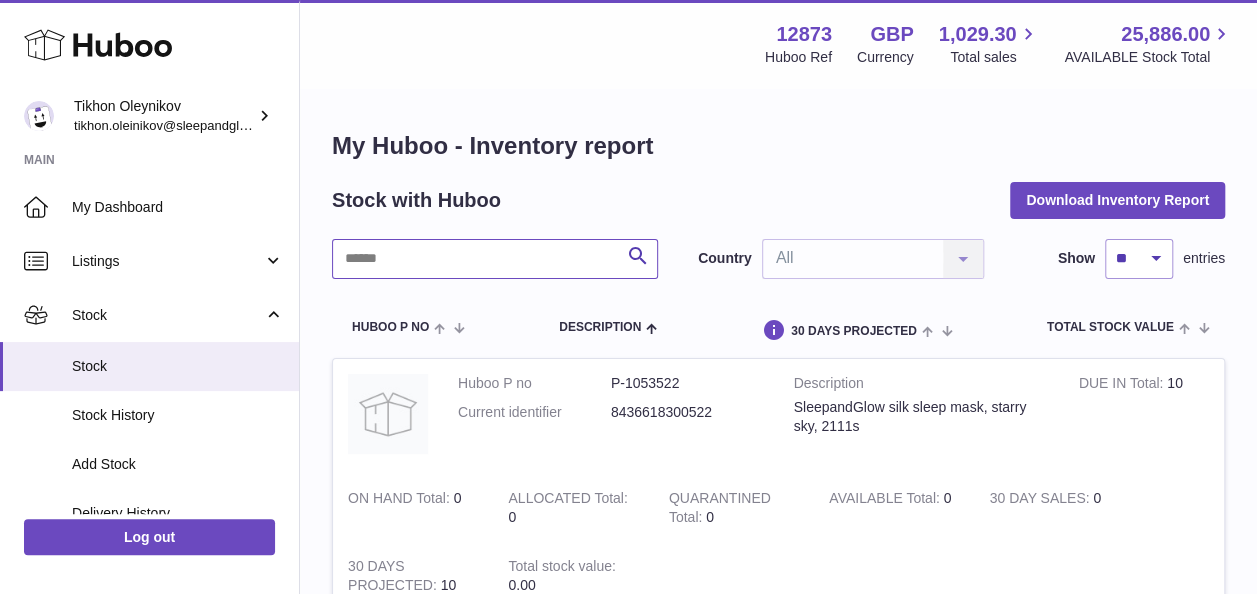 click at bounding box center [495, 259] 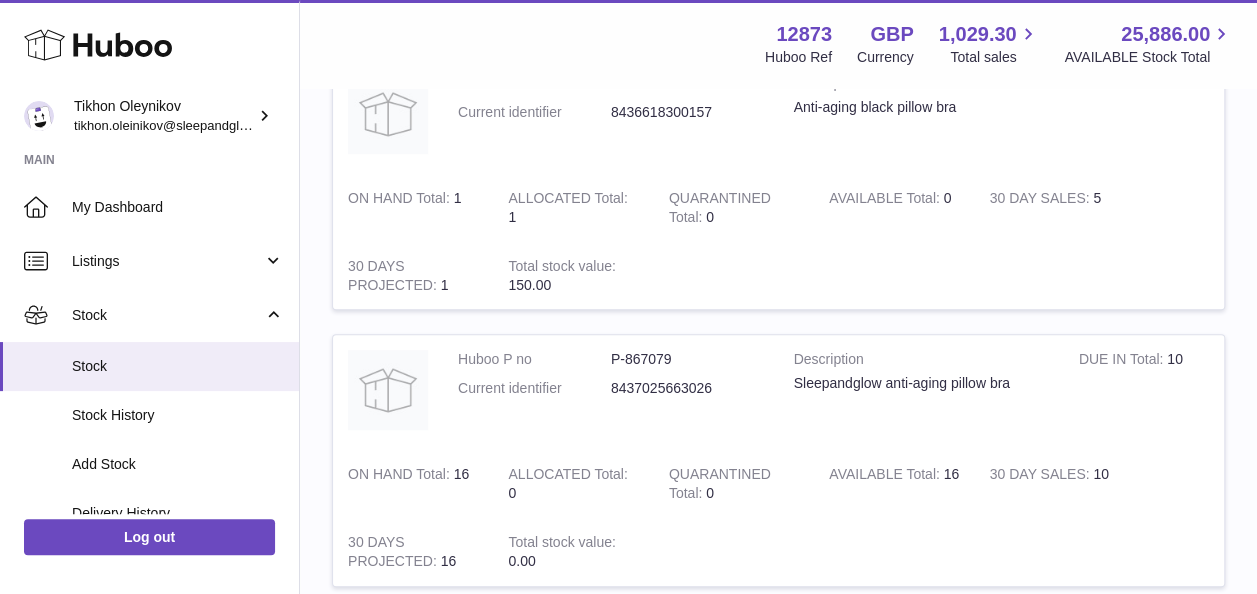 scroll, scrollTop: 400, scrollLeft: 0, axis: vertical 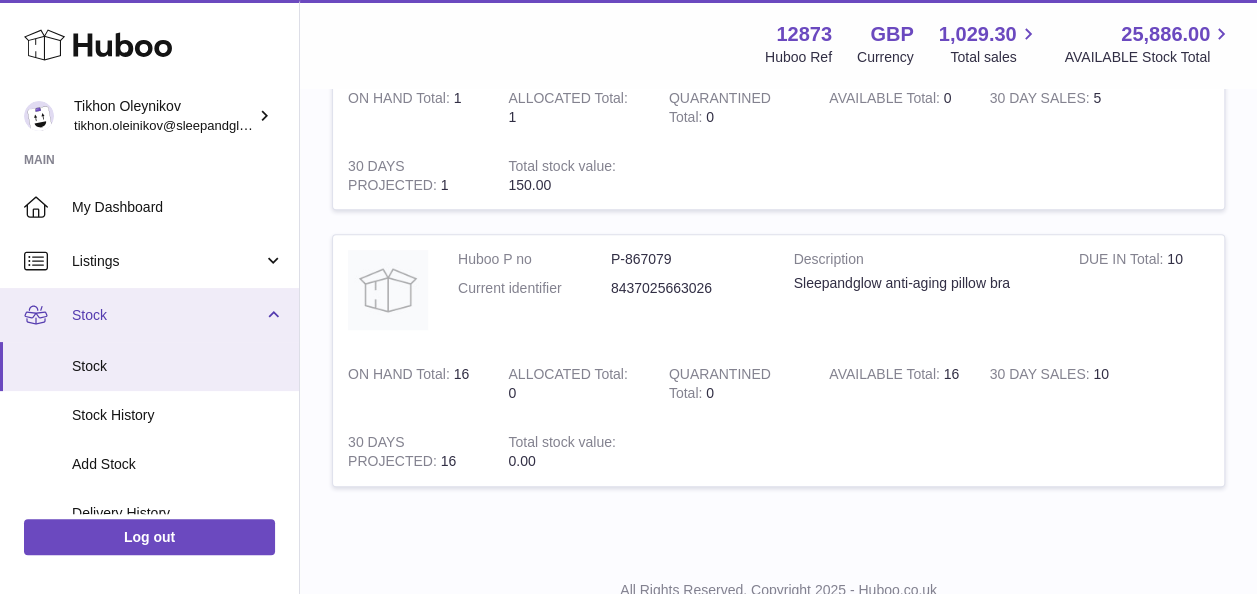 type on "**********" 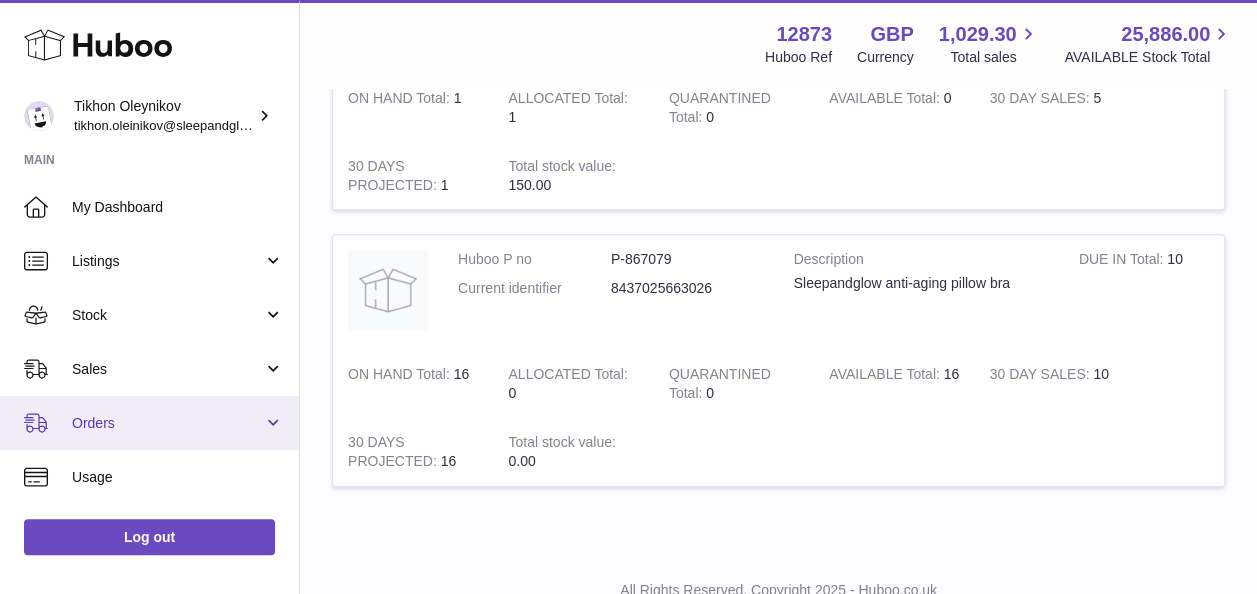 click on "Orders" at bounding box center [149, 423] 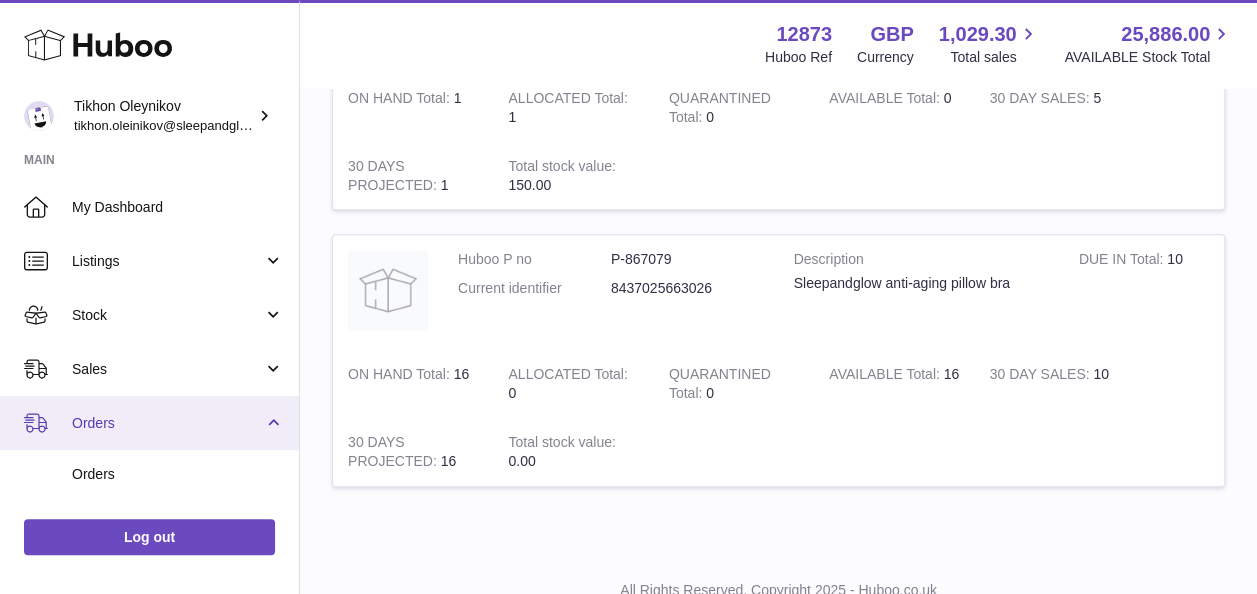 scroll, scrollTop: 200, scrollLeft: 0, axis: vertical 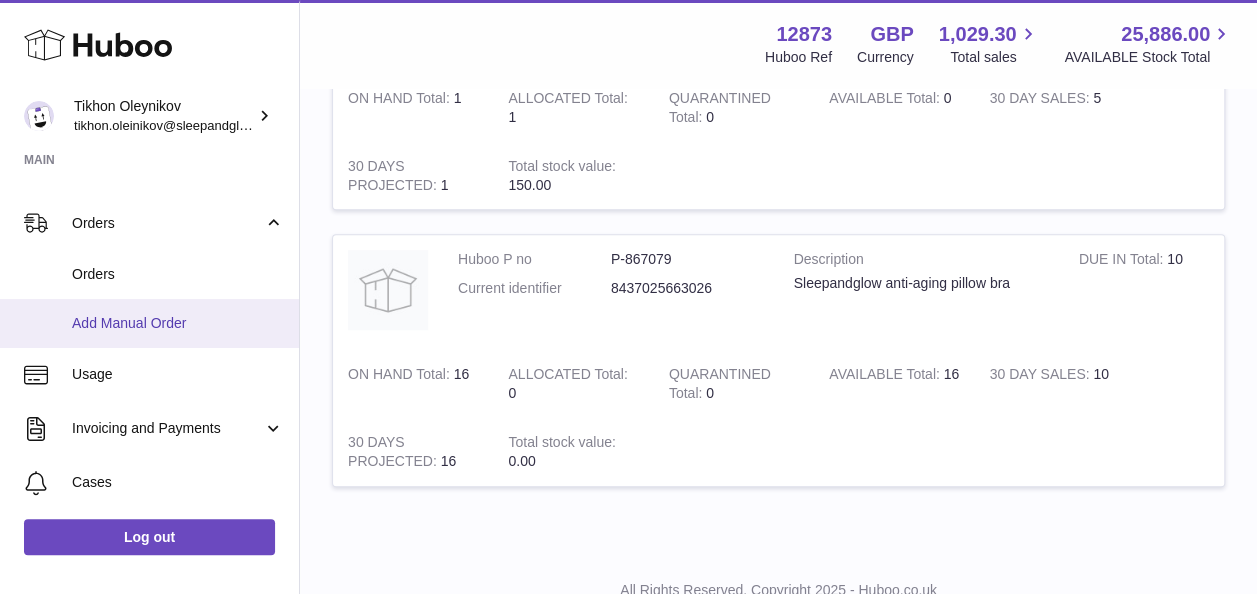 click on "Add Manual Order" at bounding box center (178, 323) 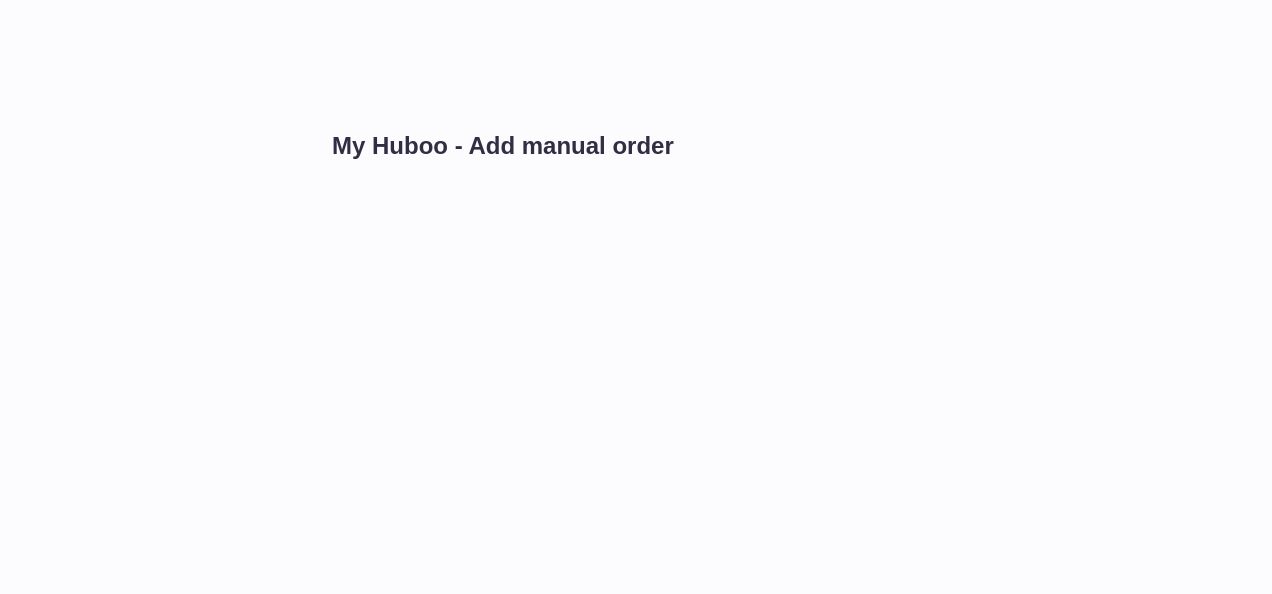 scroll, scrollTop: 0, scrollLeft: 0, axis: both 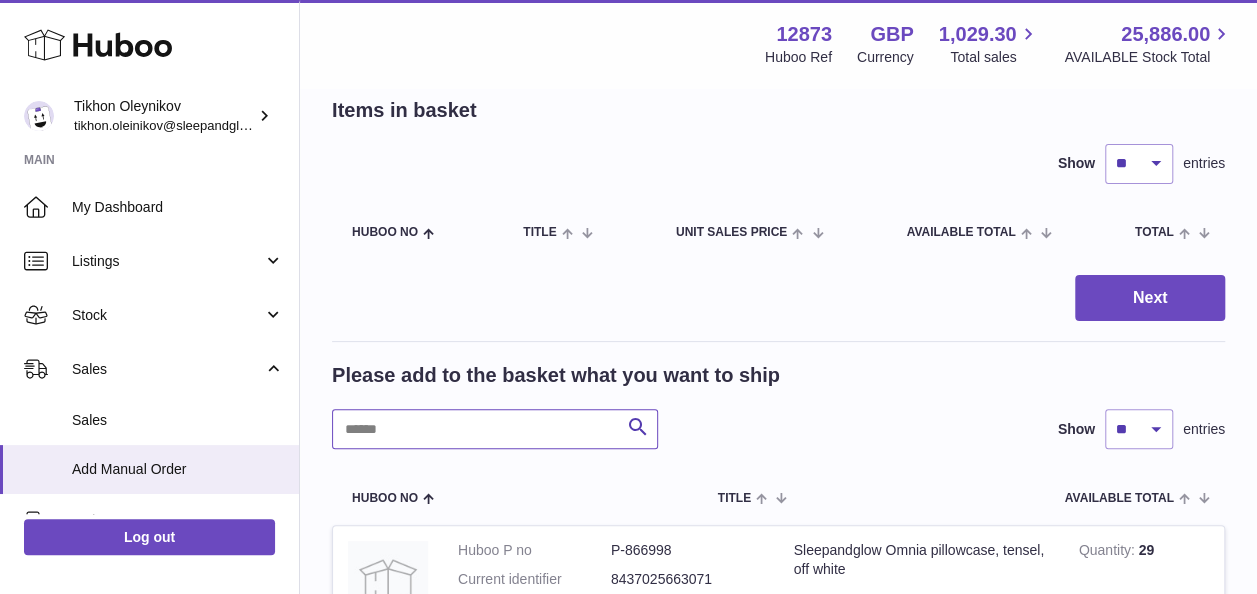 click at bounding box center [495, 429] 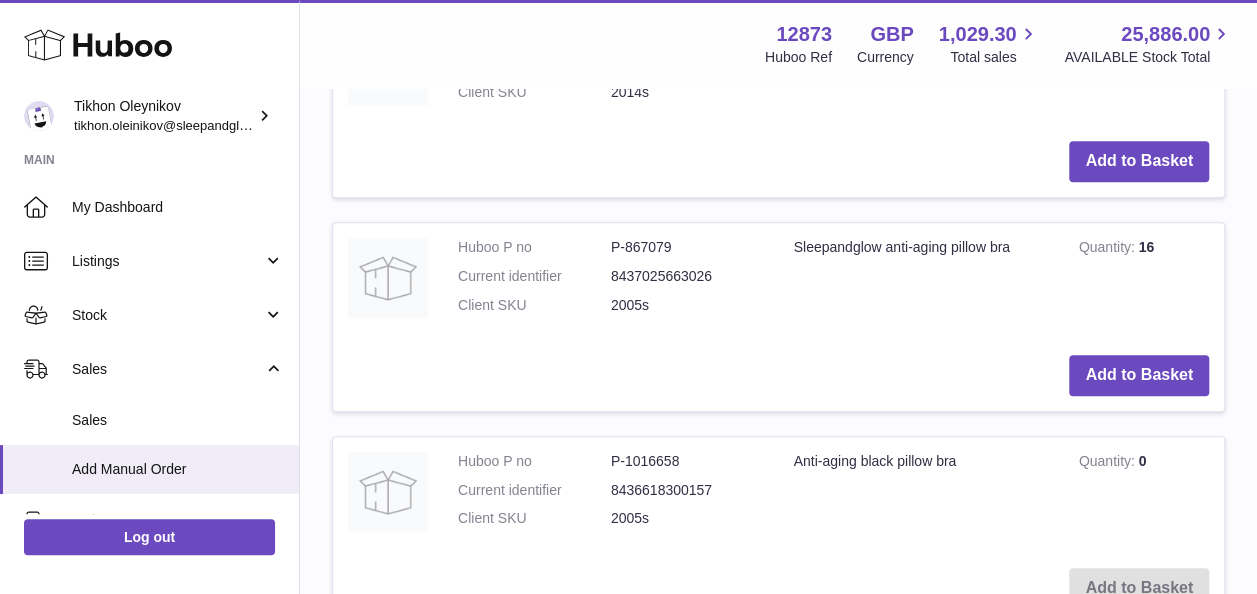 scroll, scrollTop: 800, scrollLeft: 0, axis: vertical 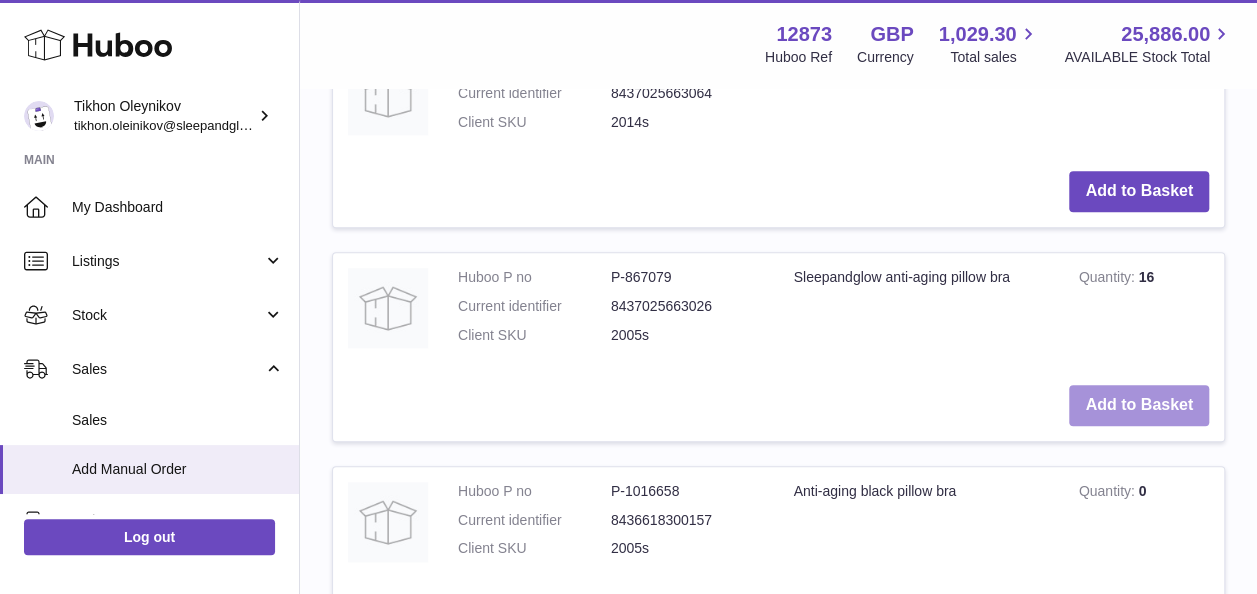 type on "***" 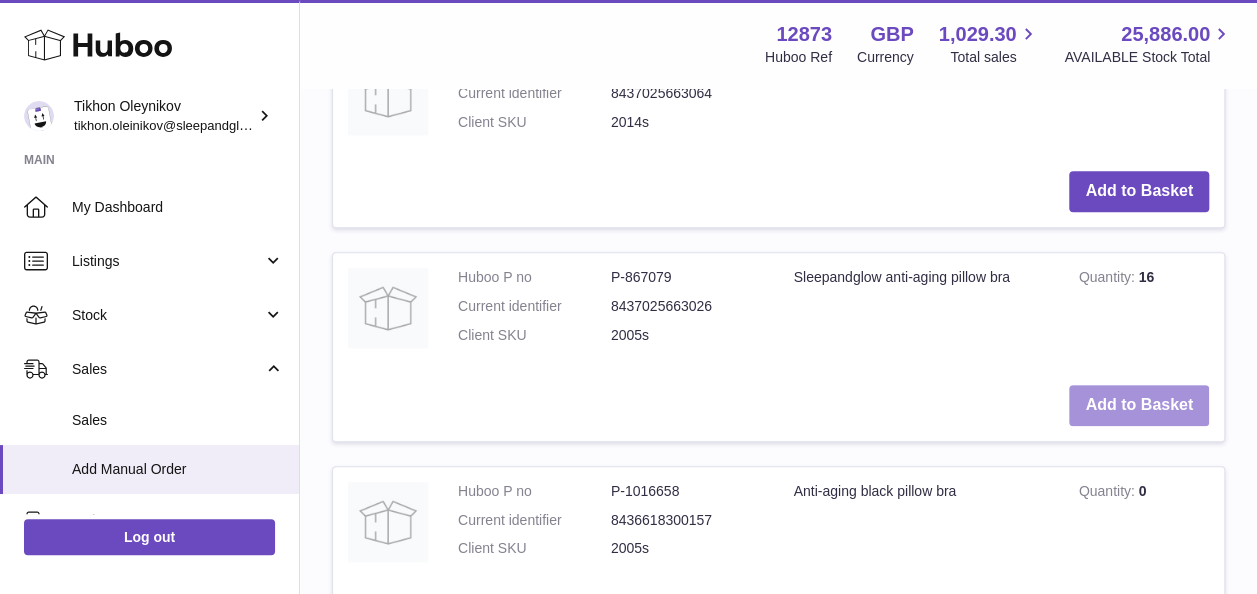 click on "Add to Basket" at bounding box center [1139, 405] 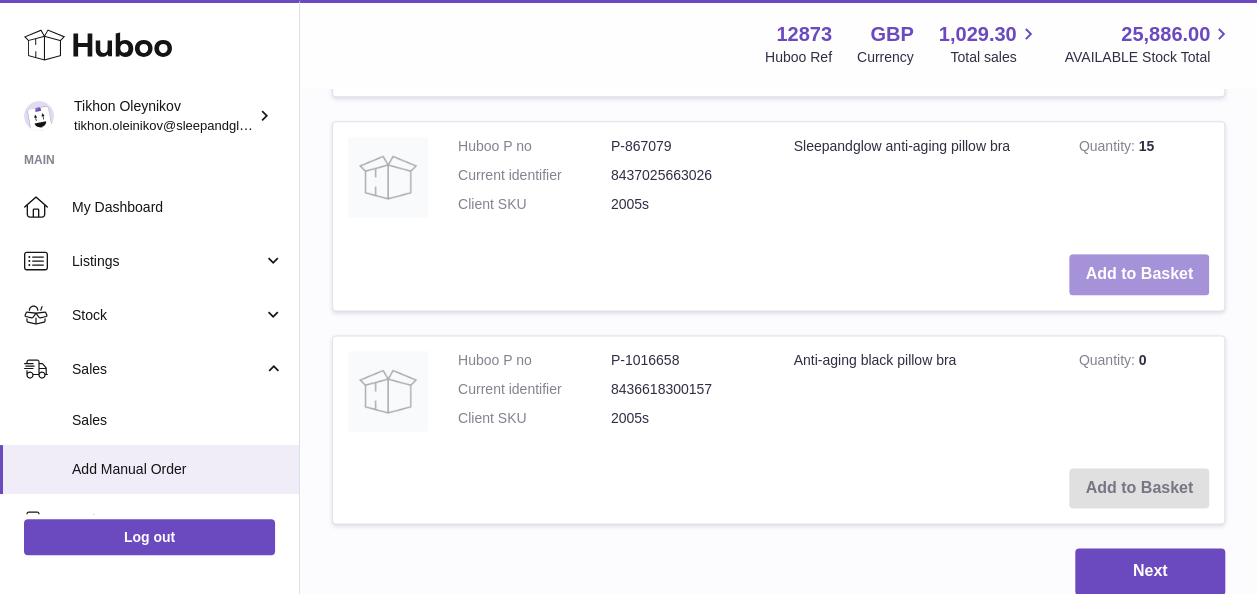 scroll, scrollTop: 1307, scrollLeft: 0, axis: vertical 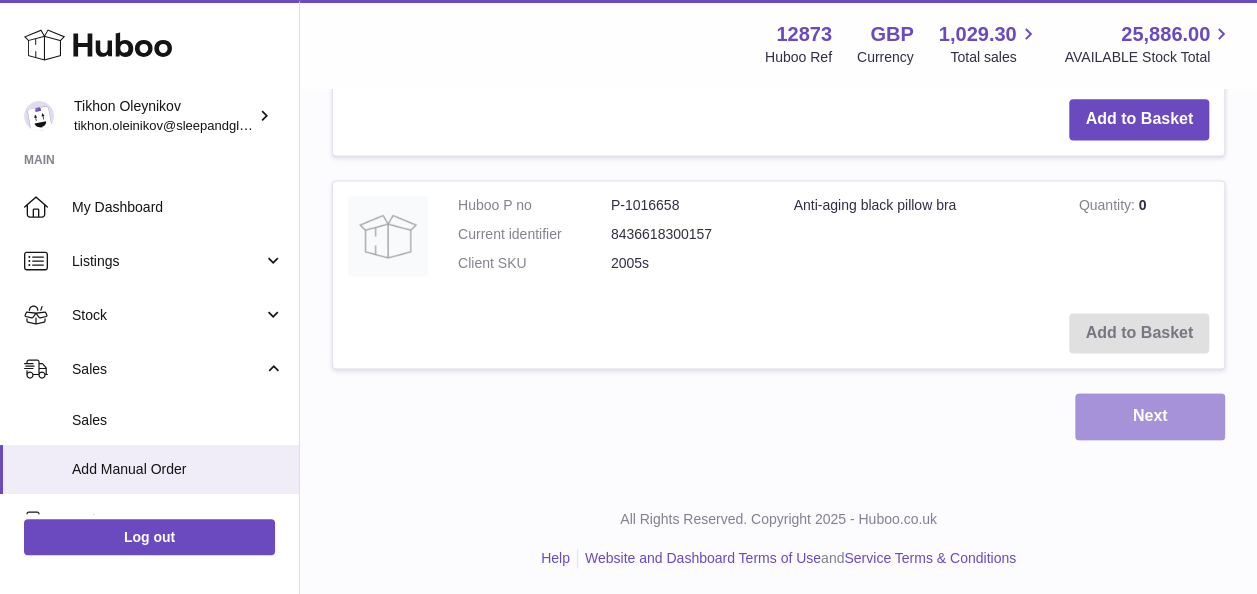 click on "Next" at bounding box center [1150, 416] 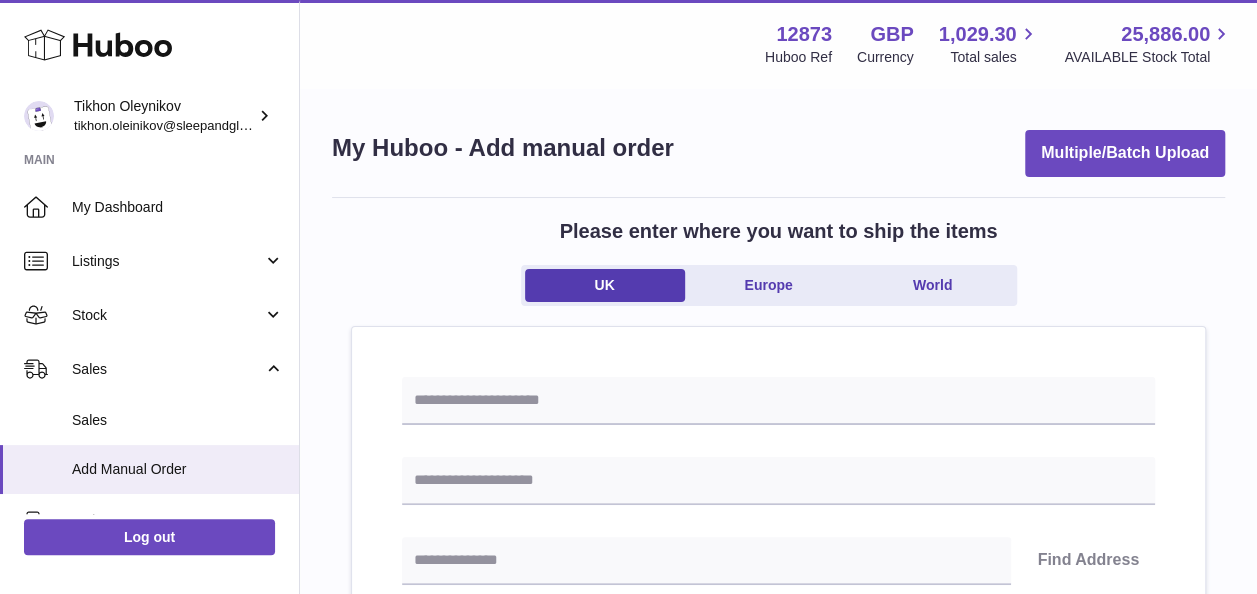 scroll, scrollTop: 100, scrollLeft: 0, axis: vertical 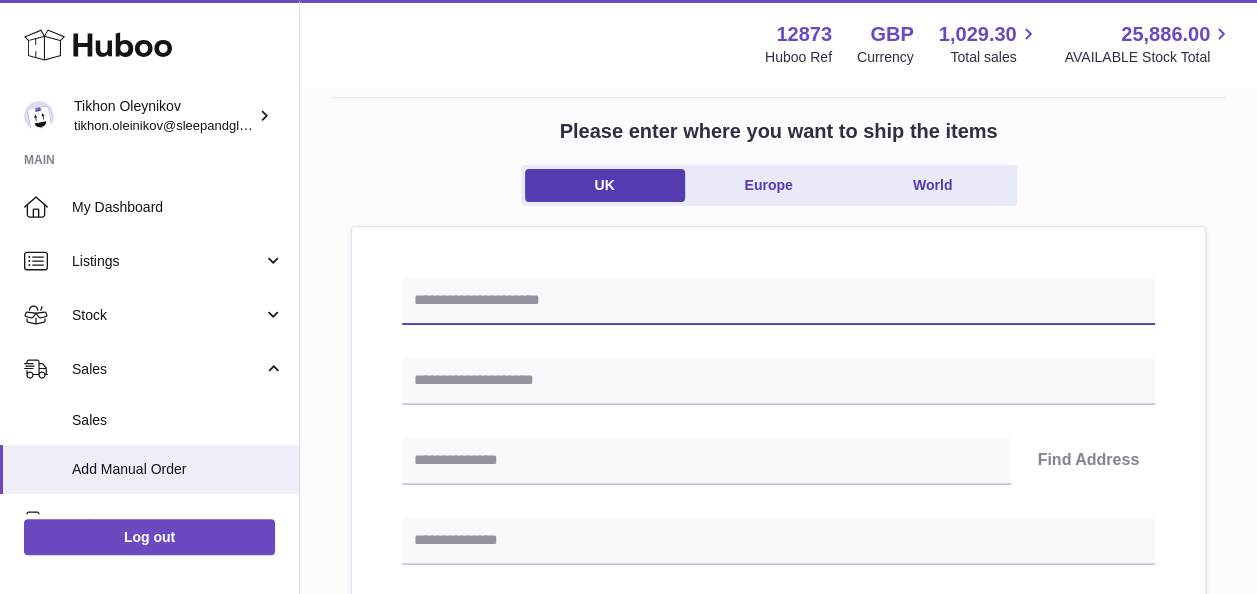 click at bounding box center (778, 301) 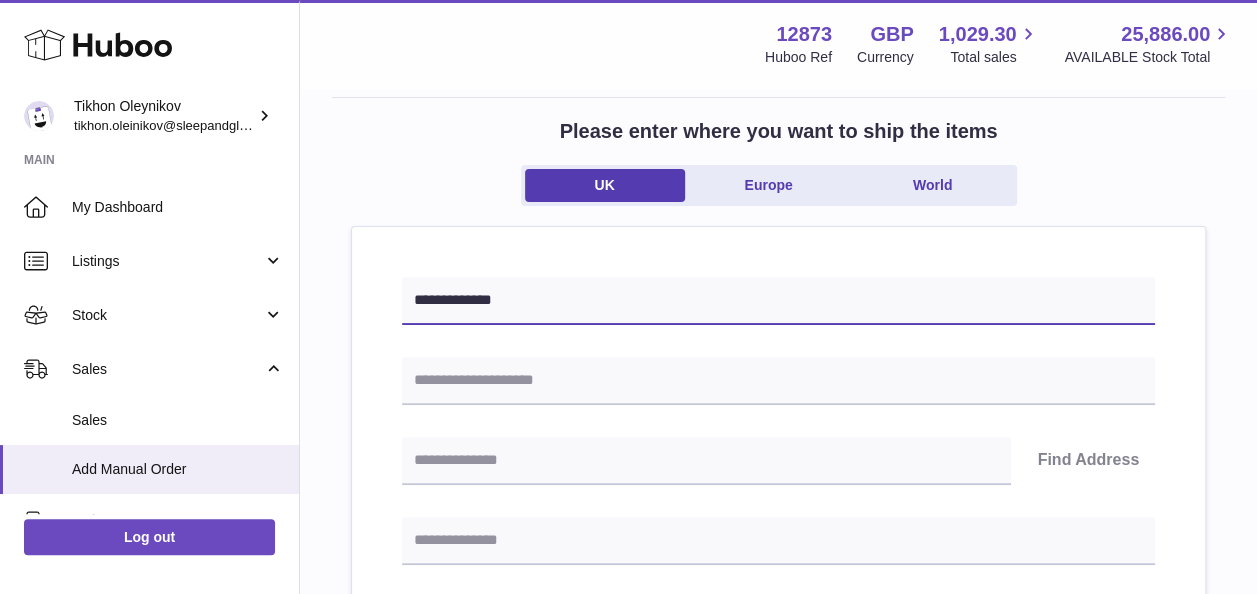 type on "**********" 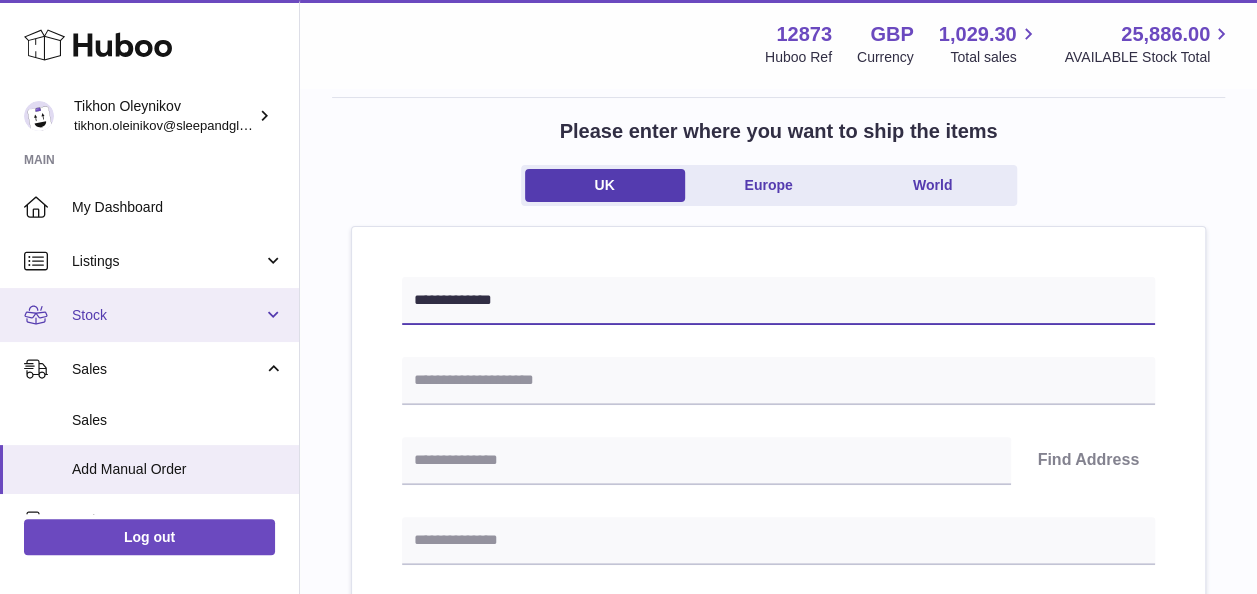 drag, startPoint x: 584, startPoint y: 307, endPoint x: 276, endPoint y: 321, distance: 308.31802 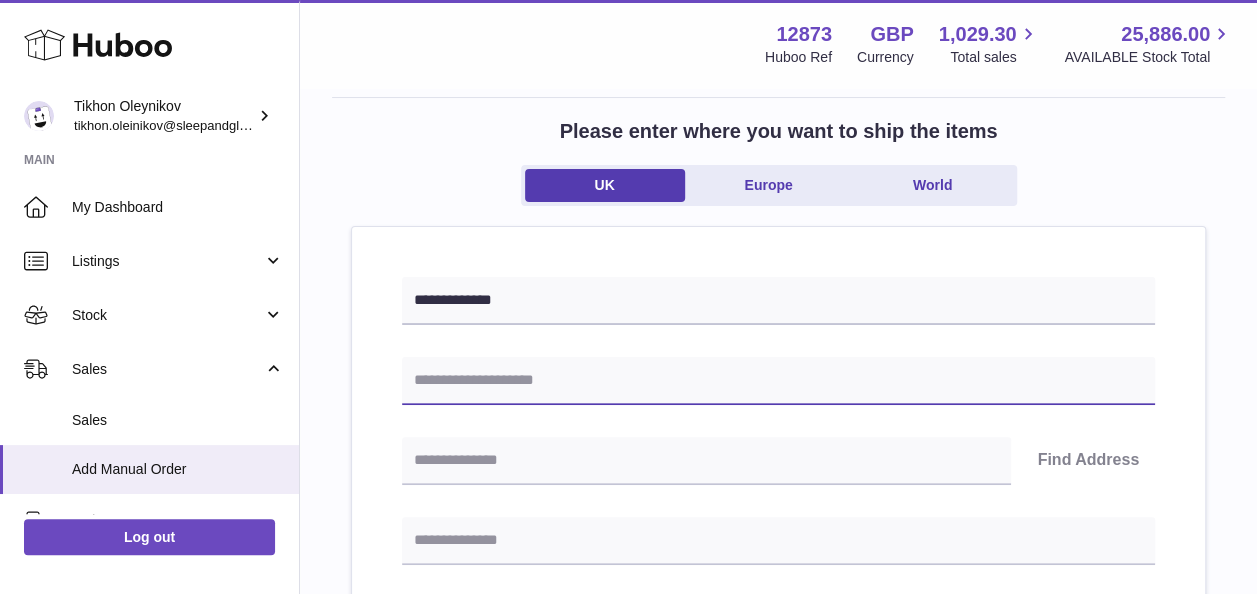 click at bounding box center [778, 381] 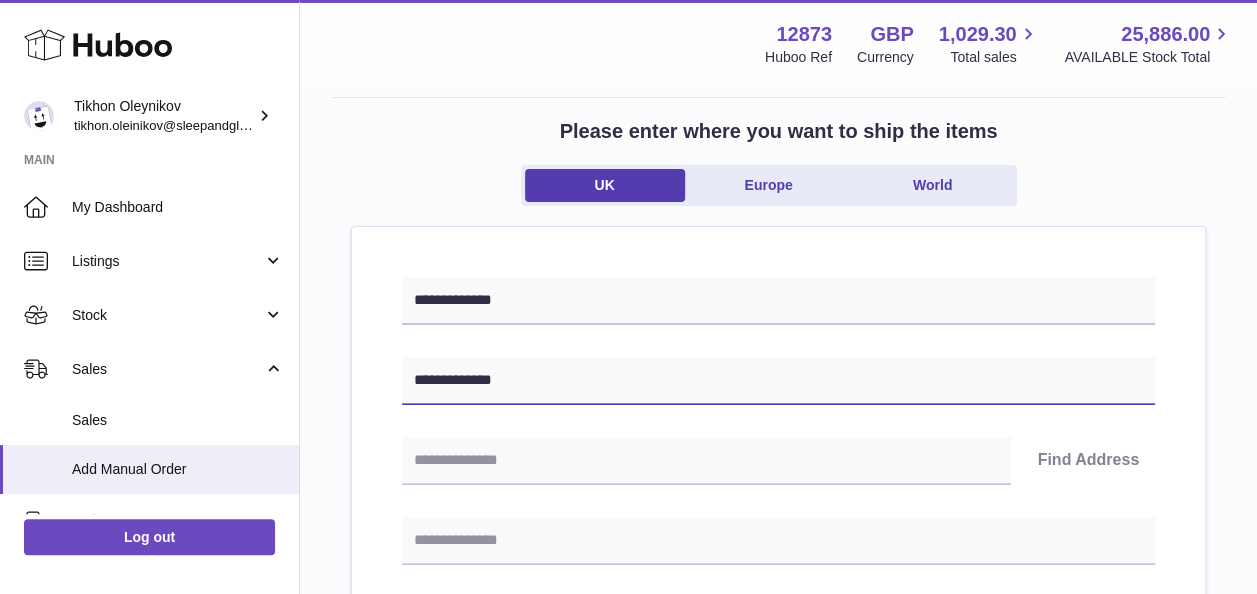 type on "**********" 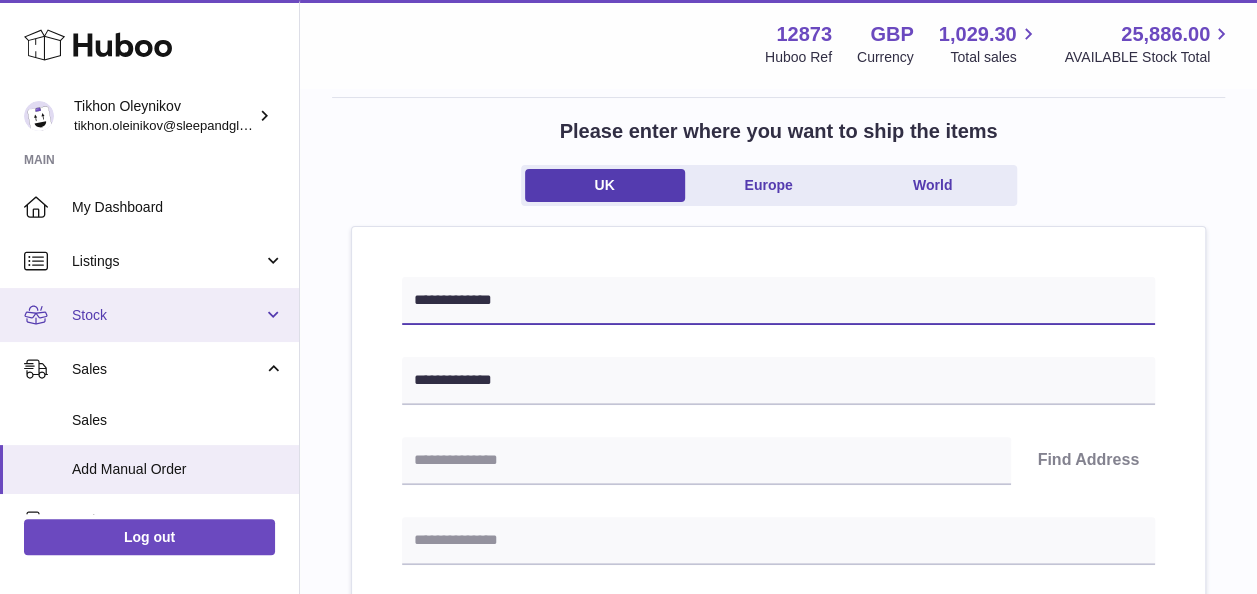 drag, startPoint x: 518, startPoint y: 294, endPoint x: 199, endPoint y: 333, distance: 321.37518 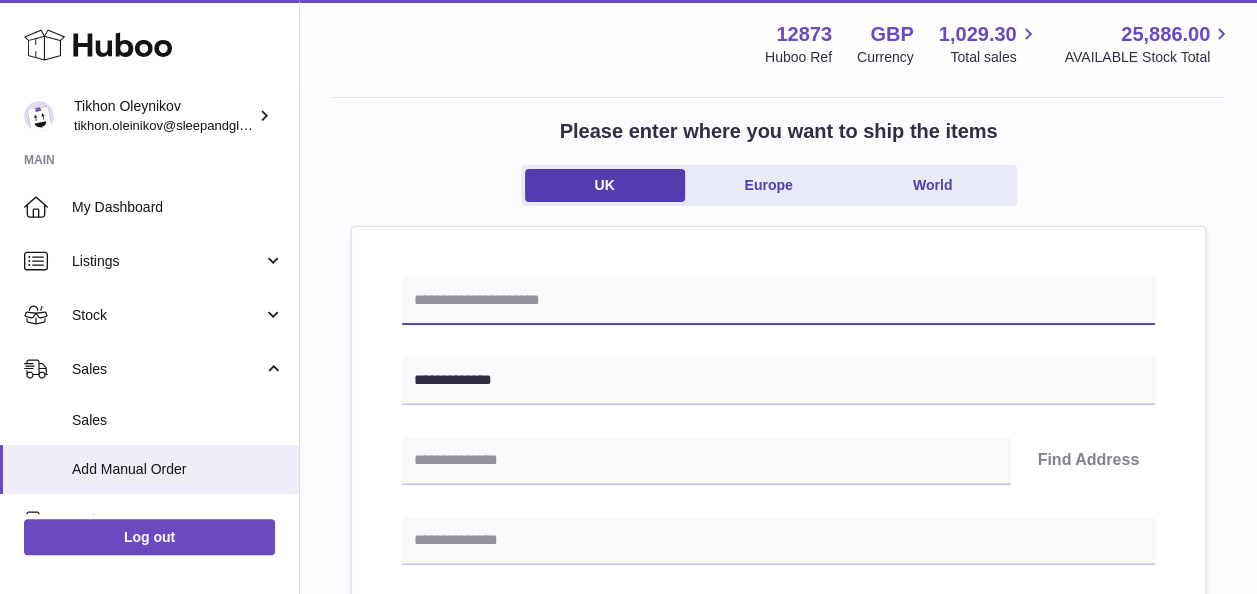 paste on "*********" 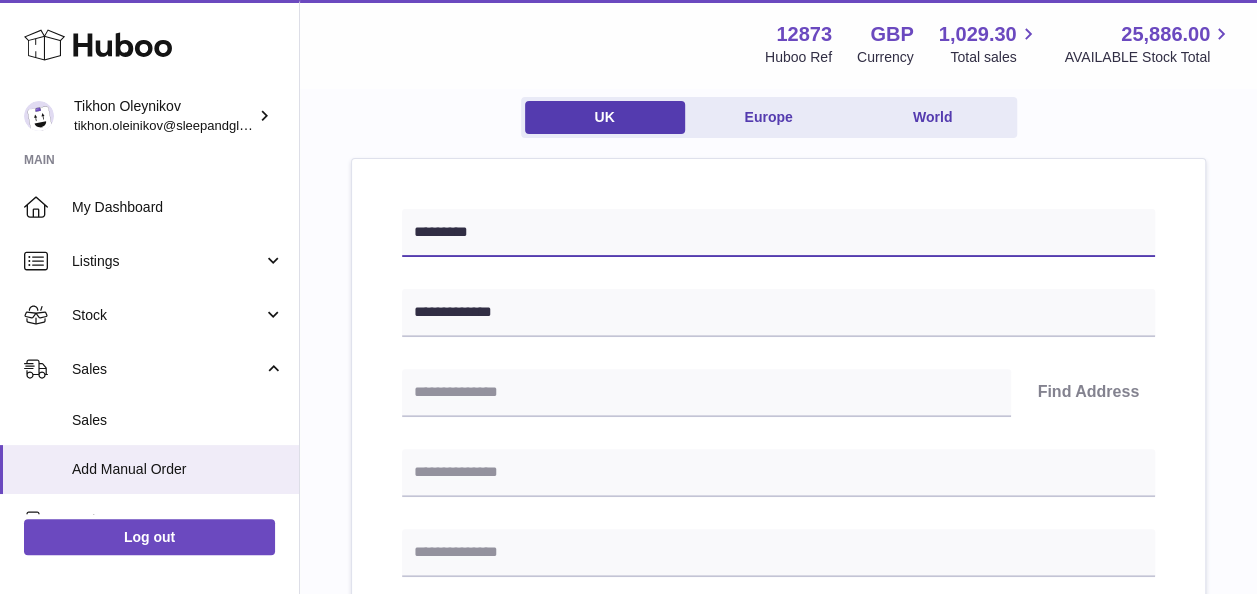 scroll, scrollTop: 200, scrollLeft: 0, axis: vertical 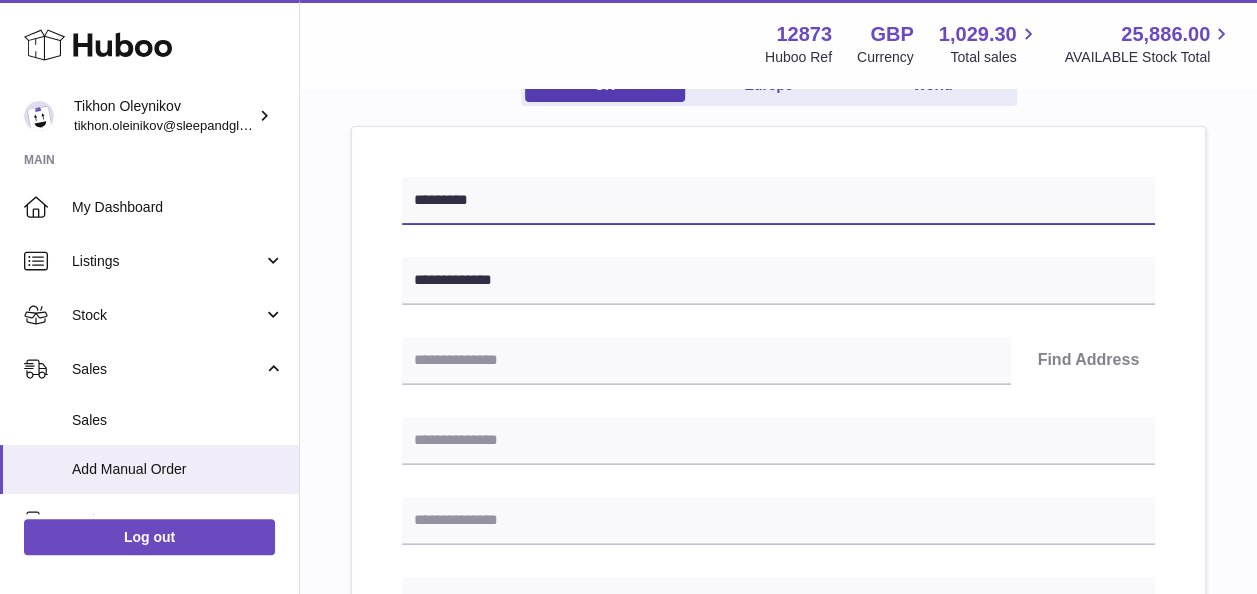 type on "*********" 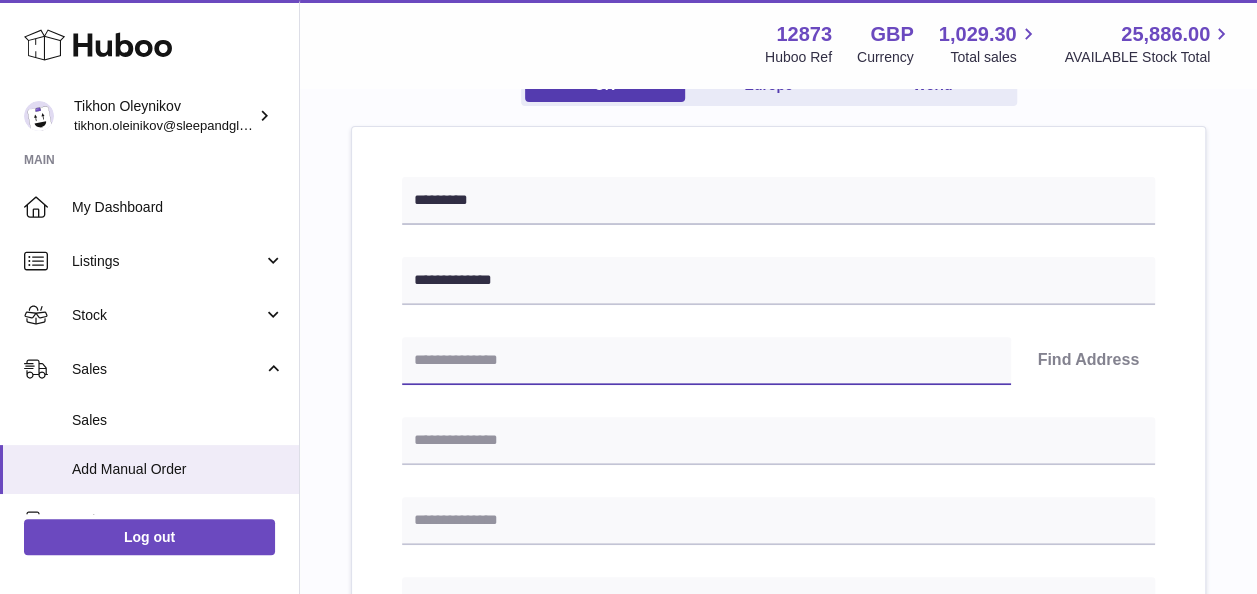 click at bounding box center [706, 361] 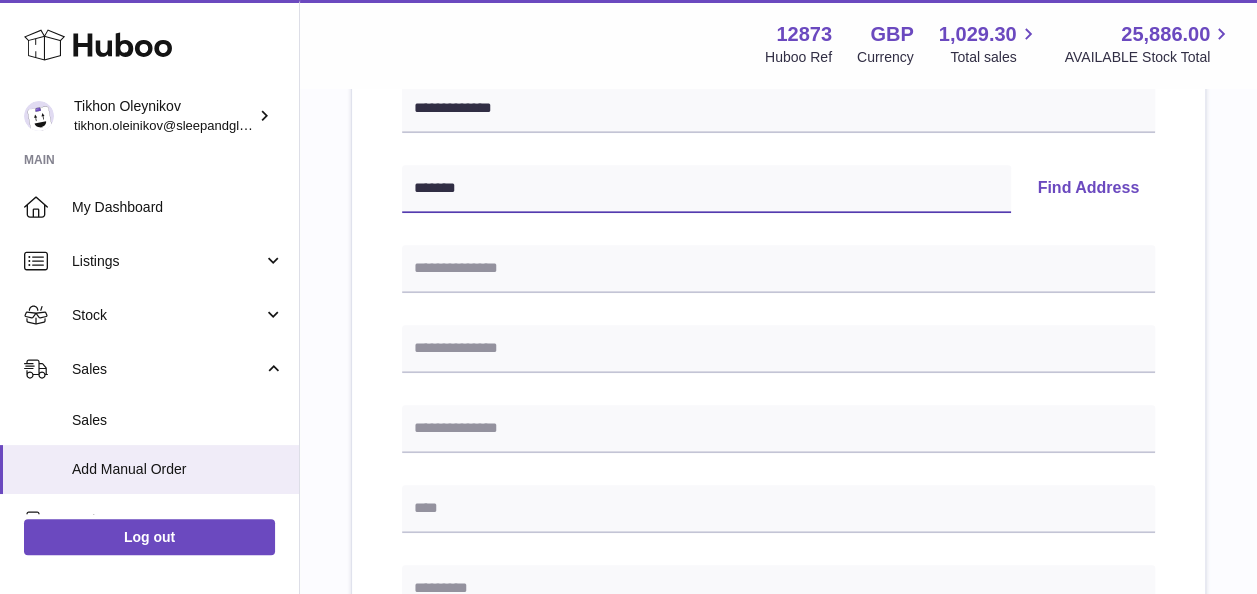 scroll, scrollTop: 400, scrollLeft: 0, axis: vertical 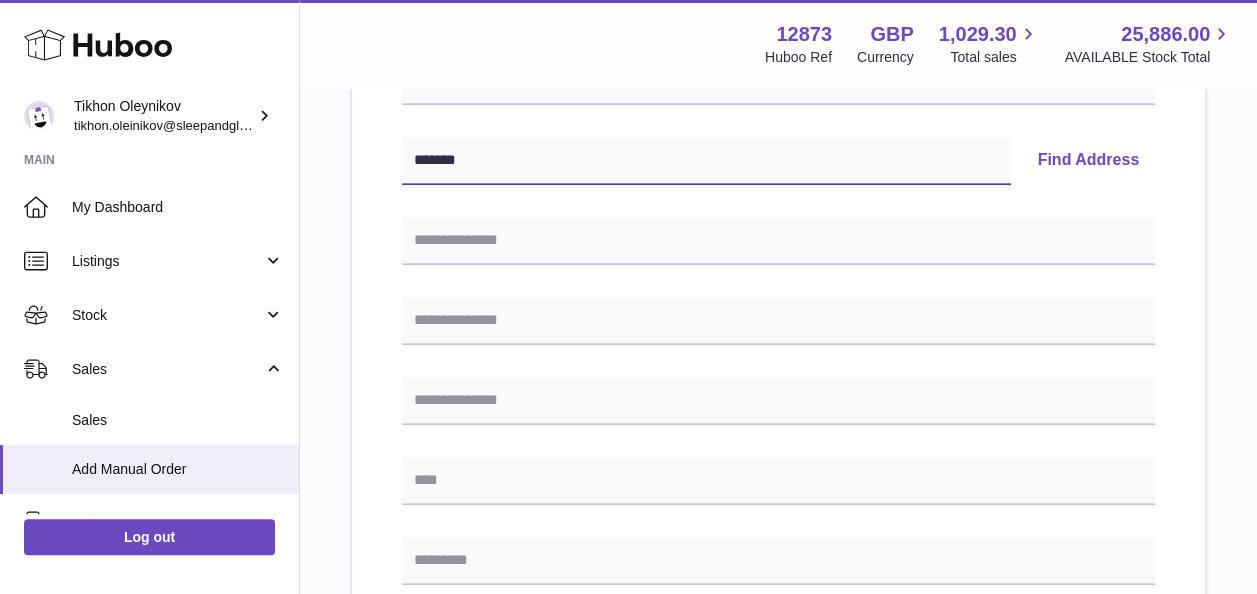 type on "*******" 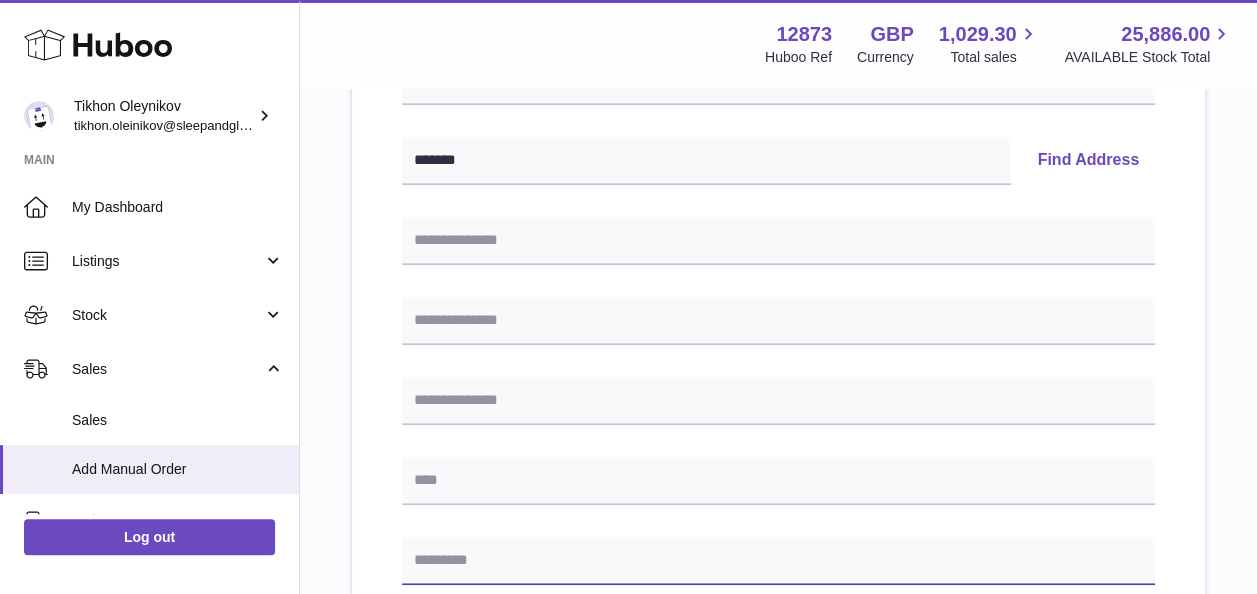 click at bounding box center (778, 561) 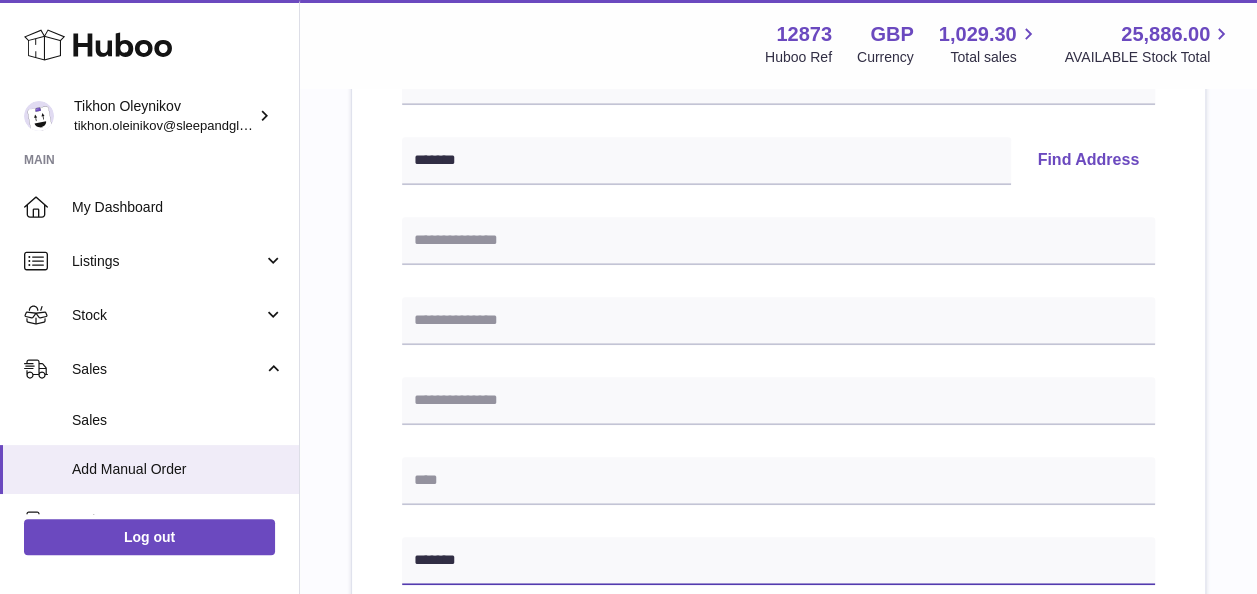 type on "*******" 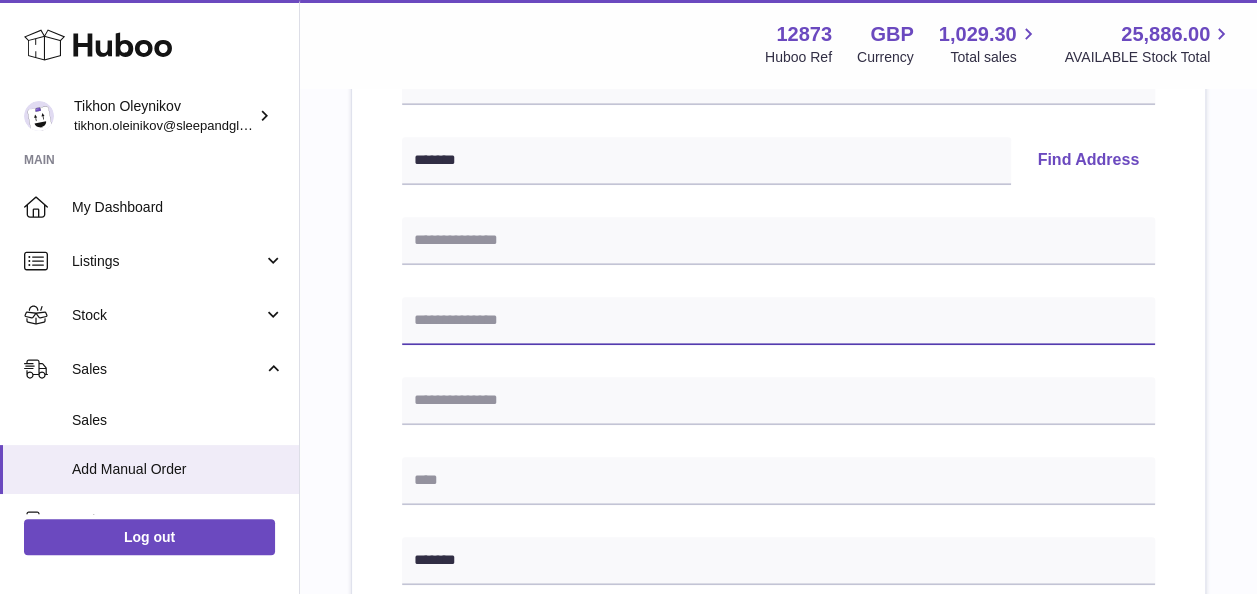 click at bounding box center (778, 321) 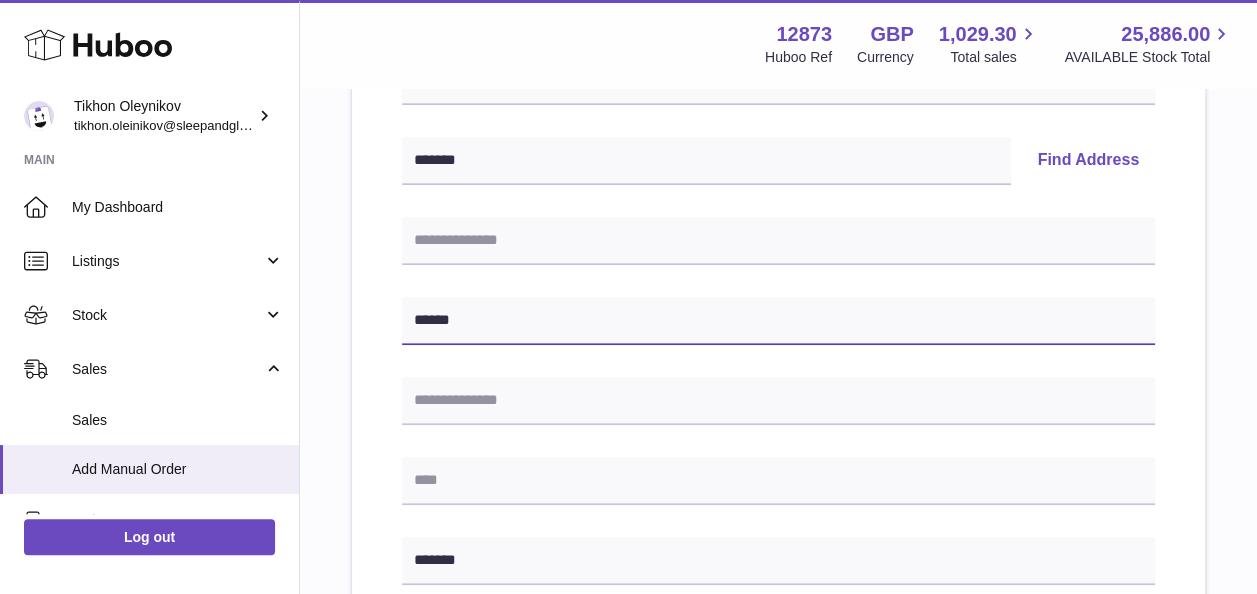 type on "******" 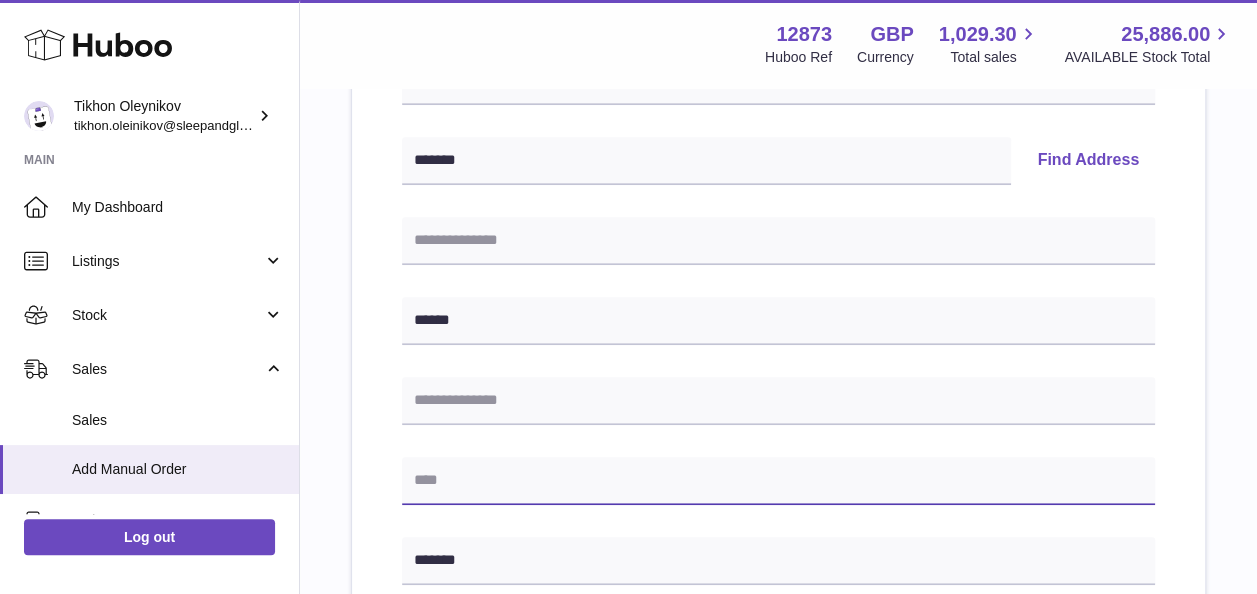 click at bounding box center [778, 481] 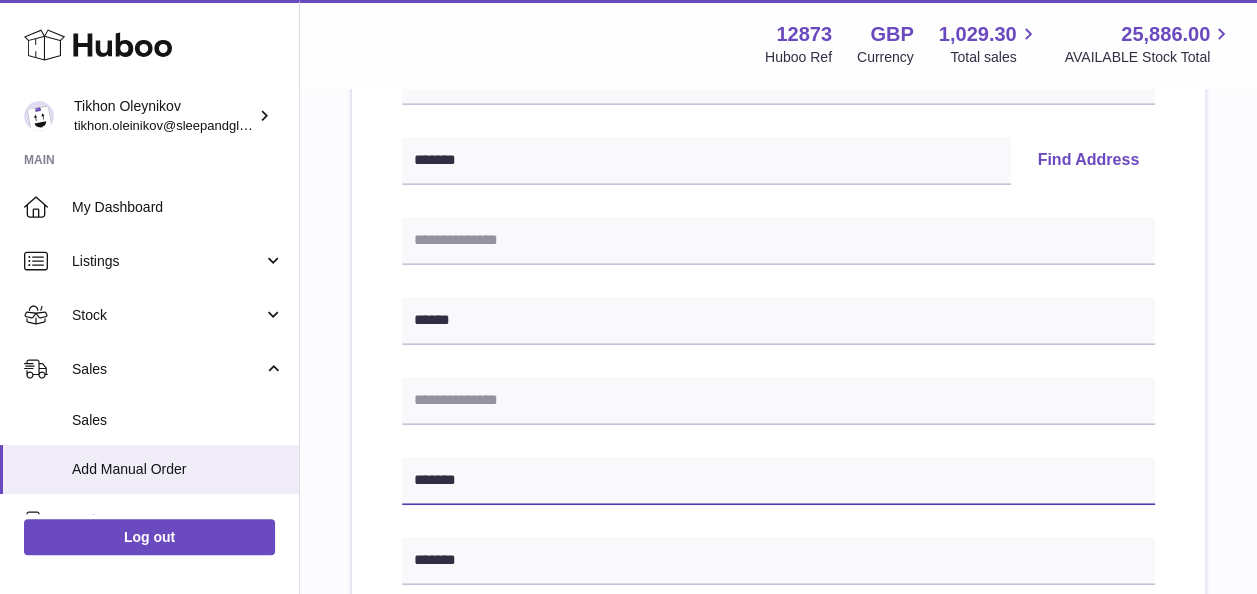 type on "*******" 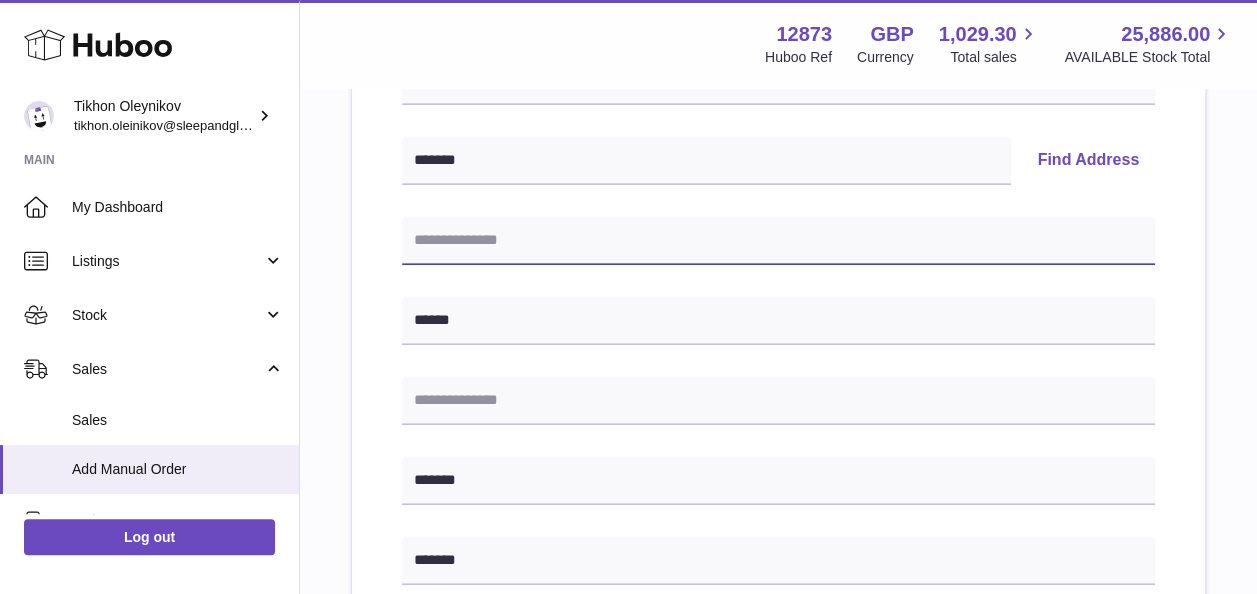 click at bounding box center [778, 241] 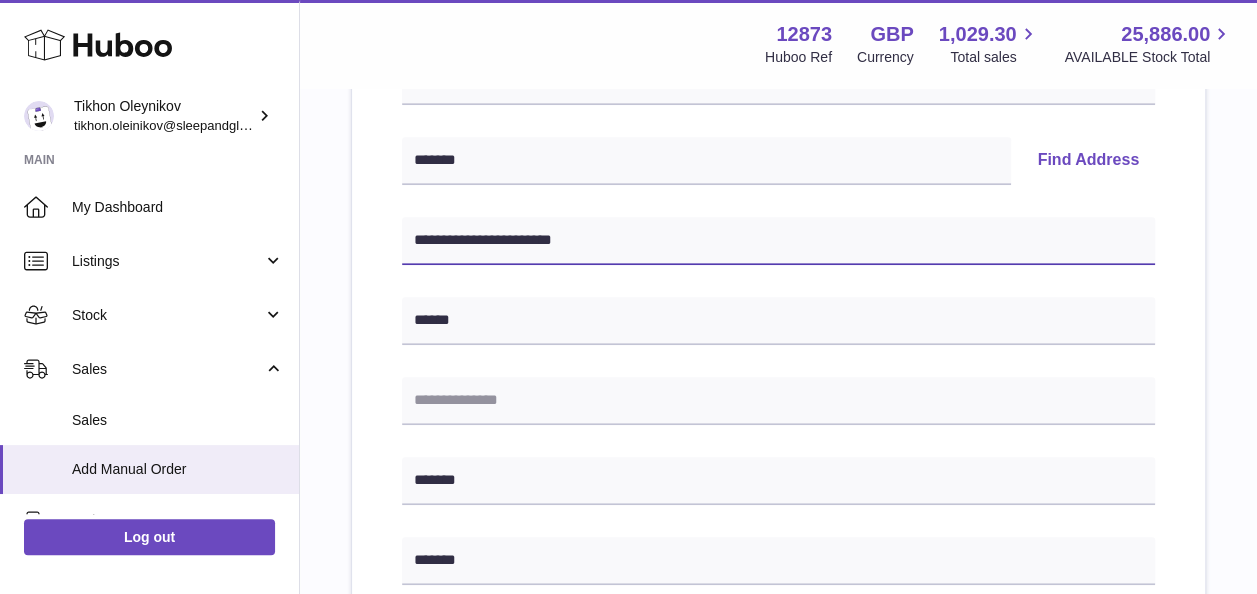 paste on "**********" 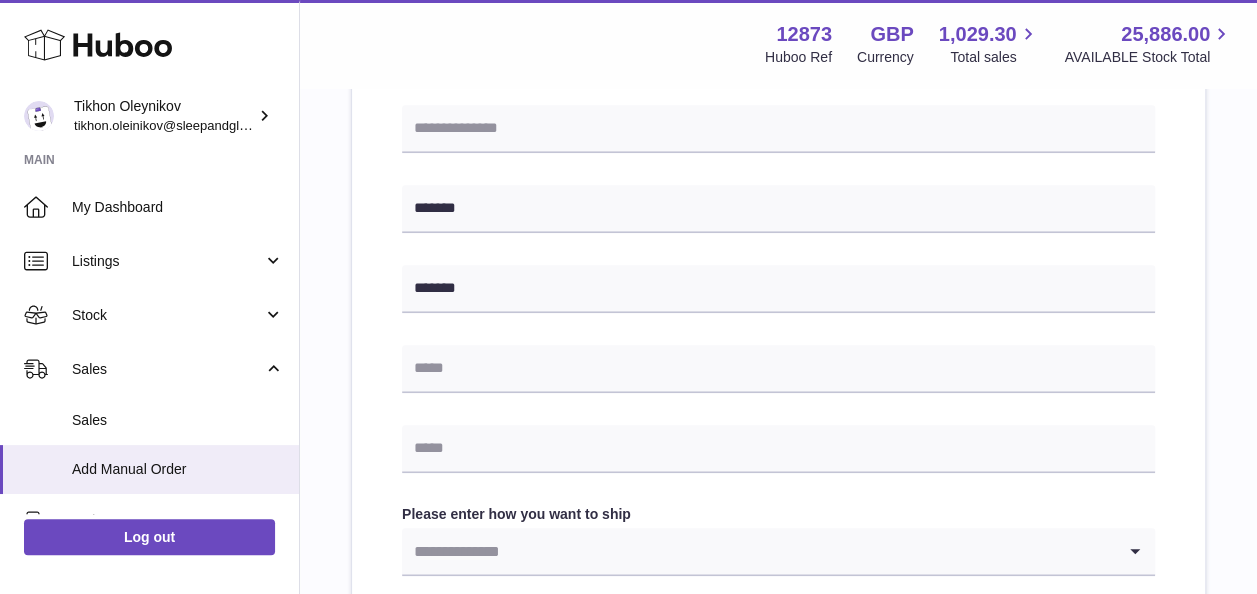 scroll, scrollTop: 700, scrollLeft: 0, axis: vertical 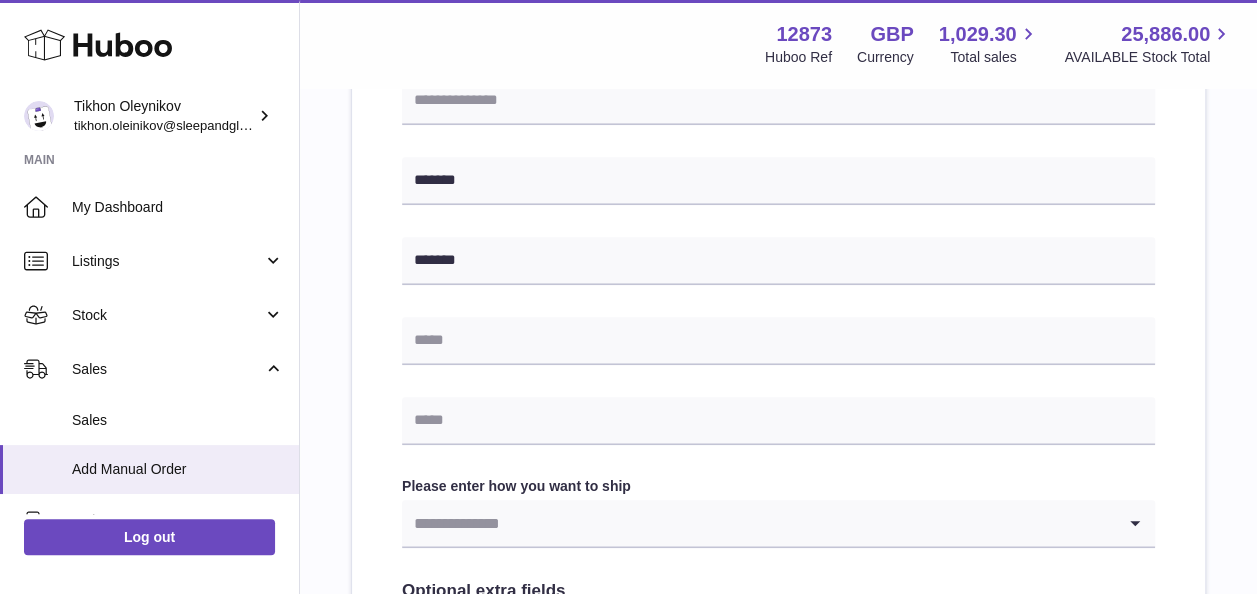 type on "**********" 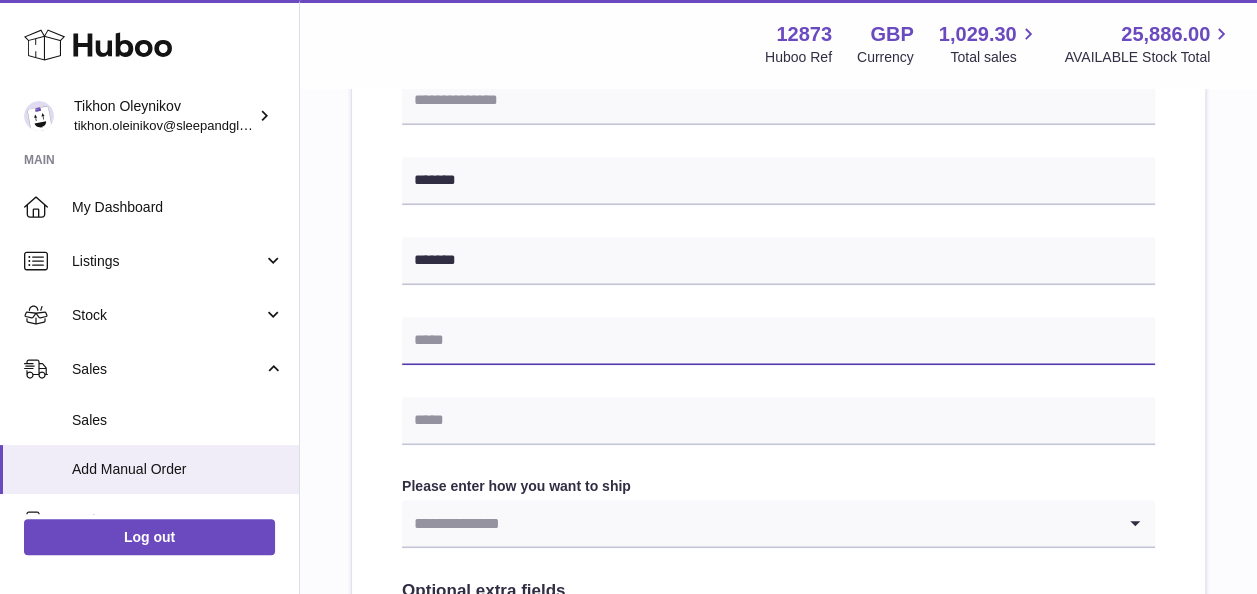 click at bounding box center (778, 341) 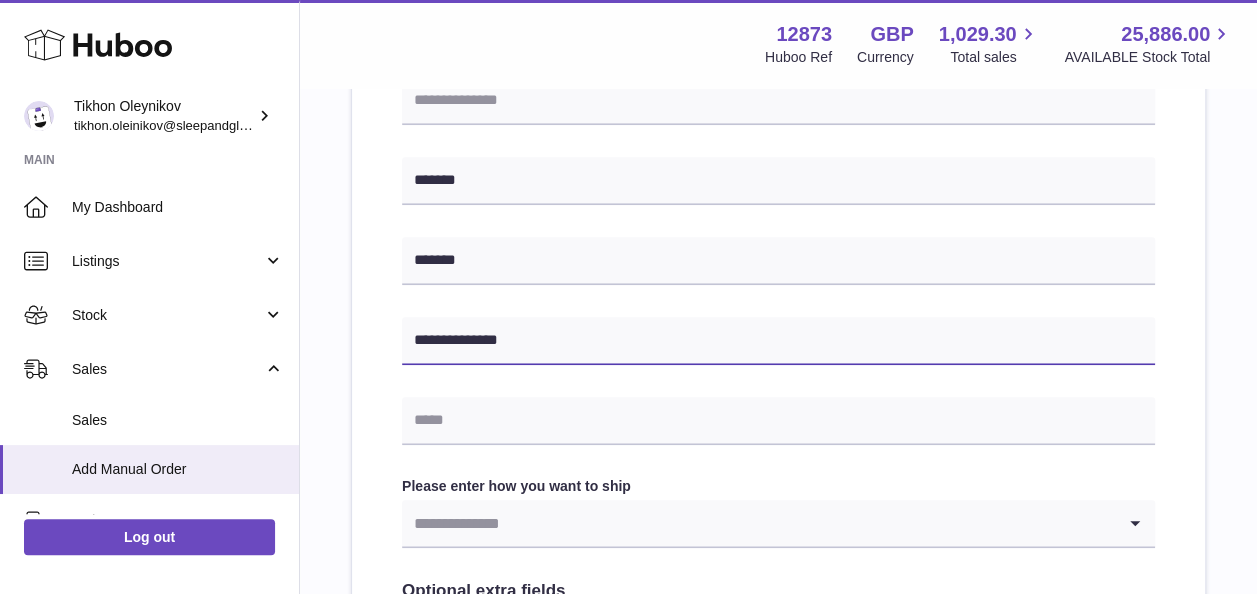 type on "**********" 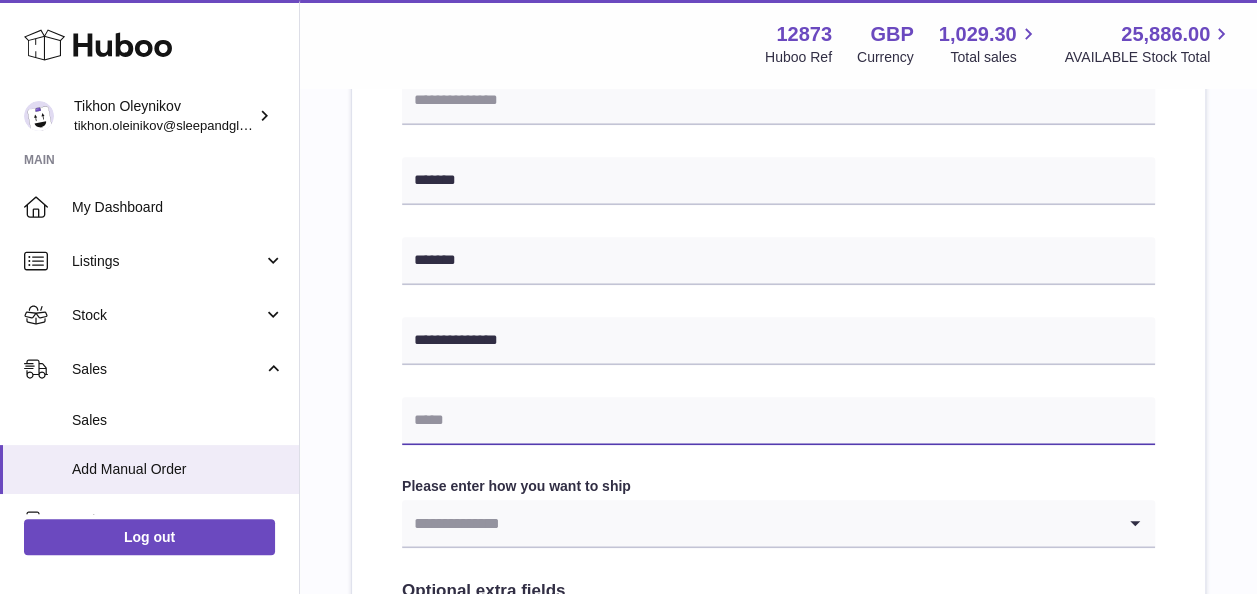click at bounding box center (778, 421) 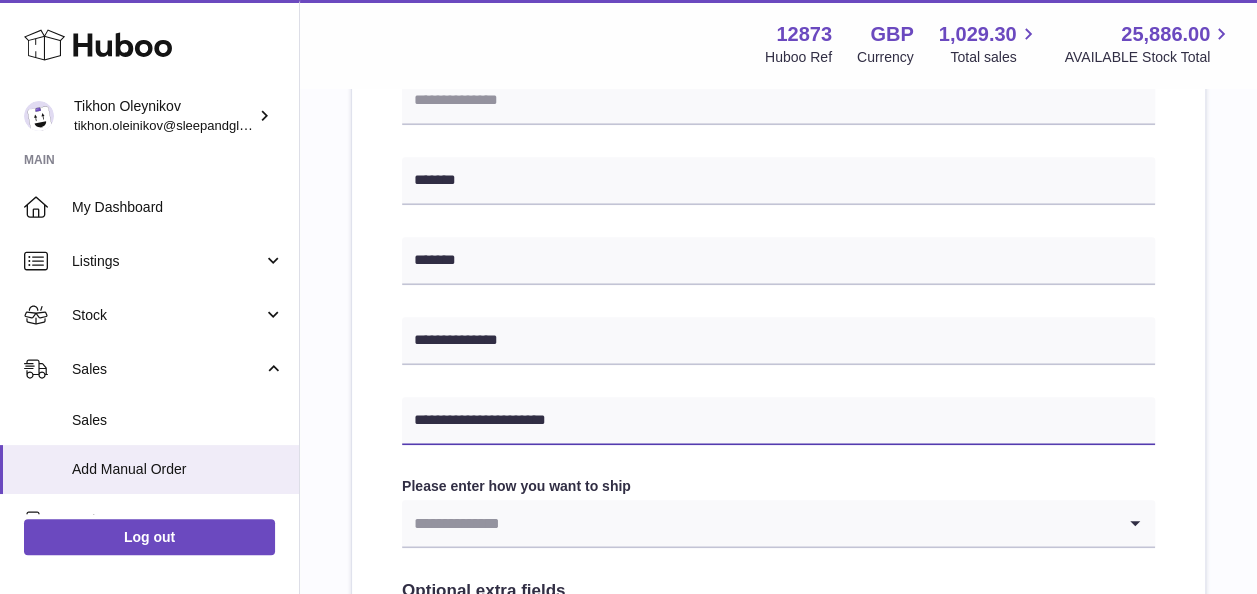 type on "**********" 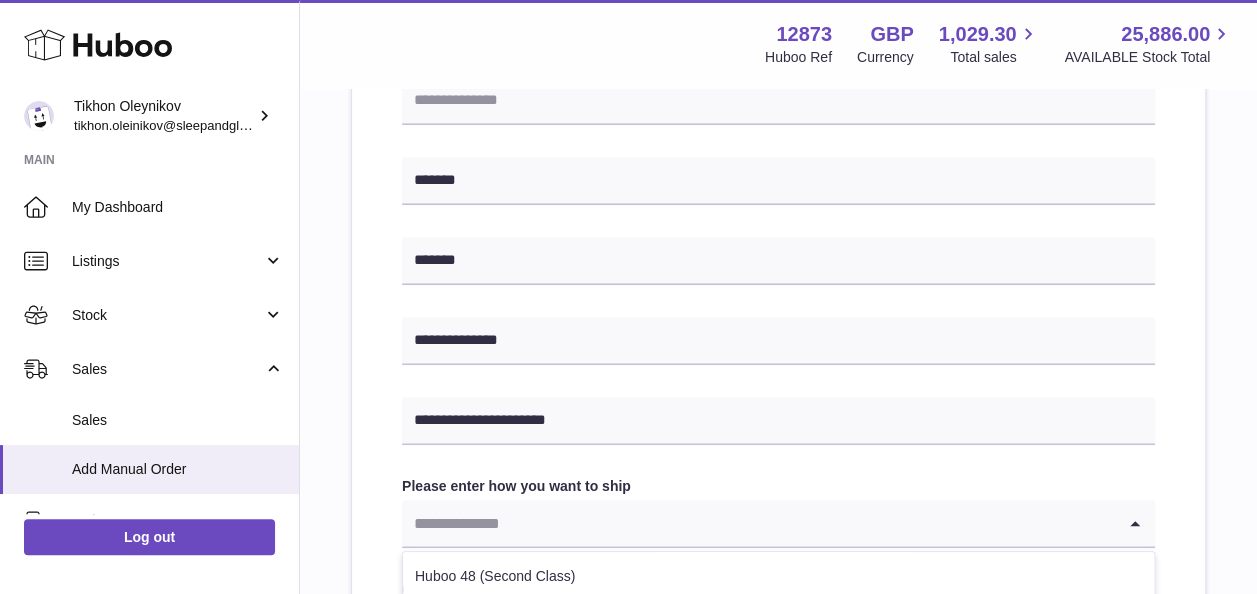 click at bounding box center [758, 523] 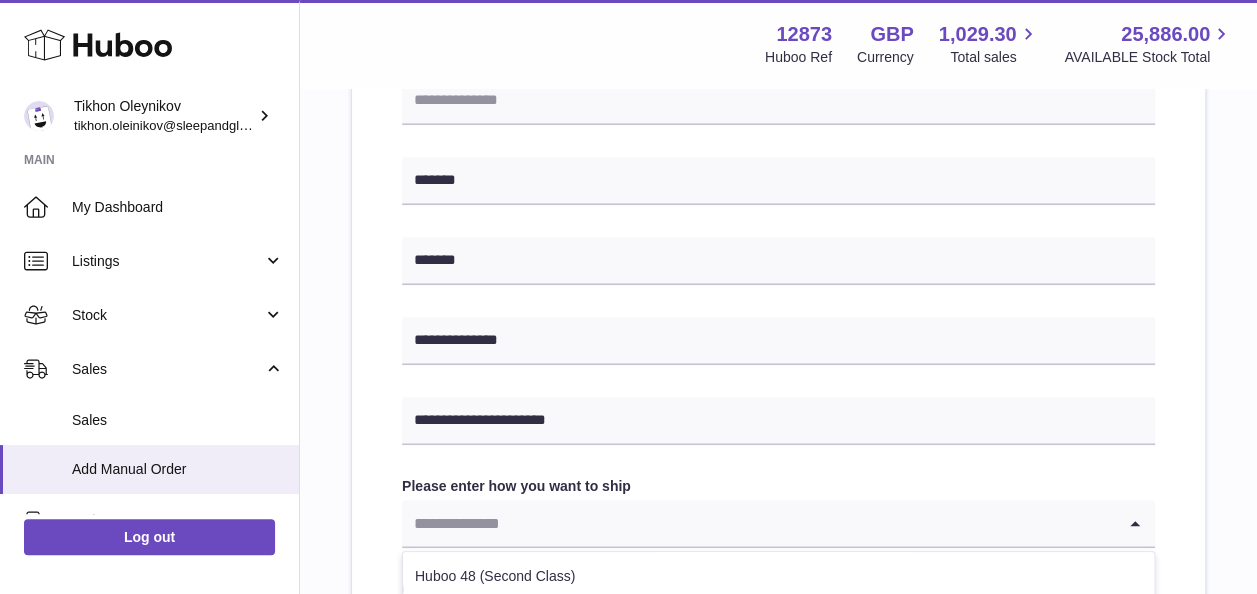 scroll, scrollTop: 800, scrollLeft: 0, axis: vertical 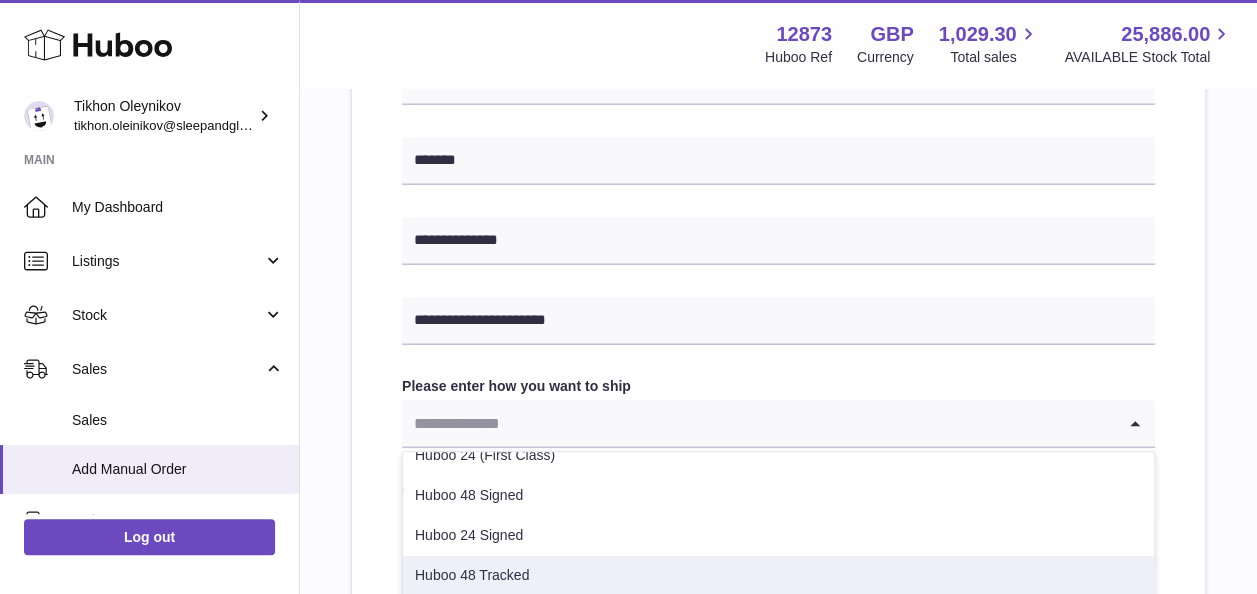 click on "Huboo 48 Tracked" at bounding box center (778, 576) 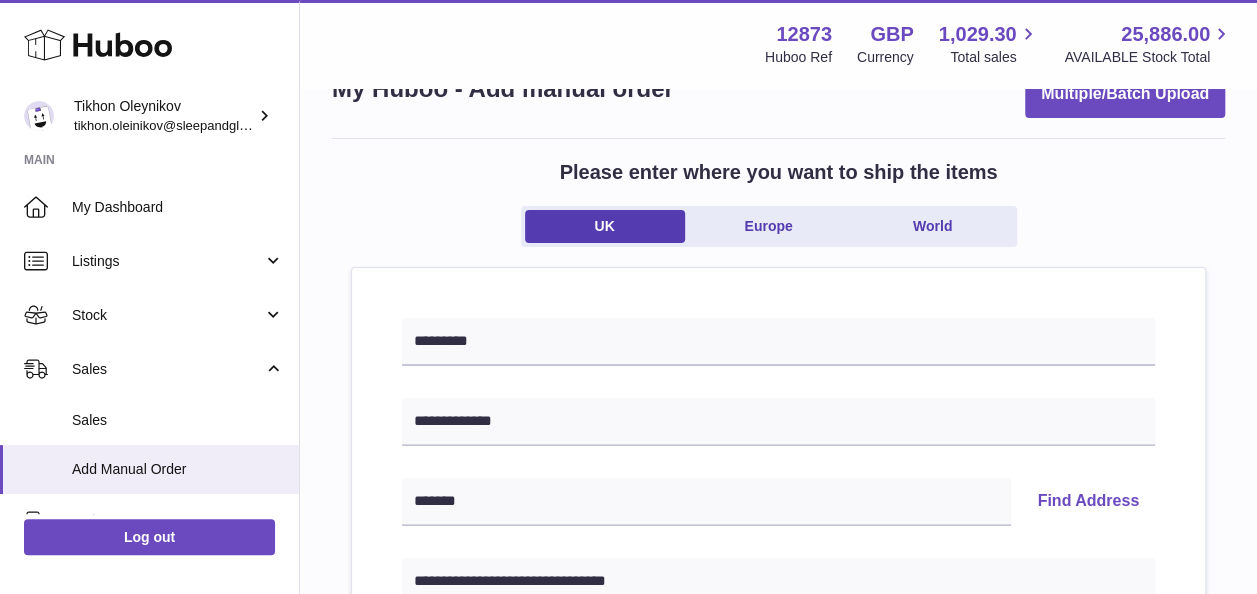 scroll, scrollTop: 0, scrollLeft: 0, axis: both 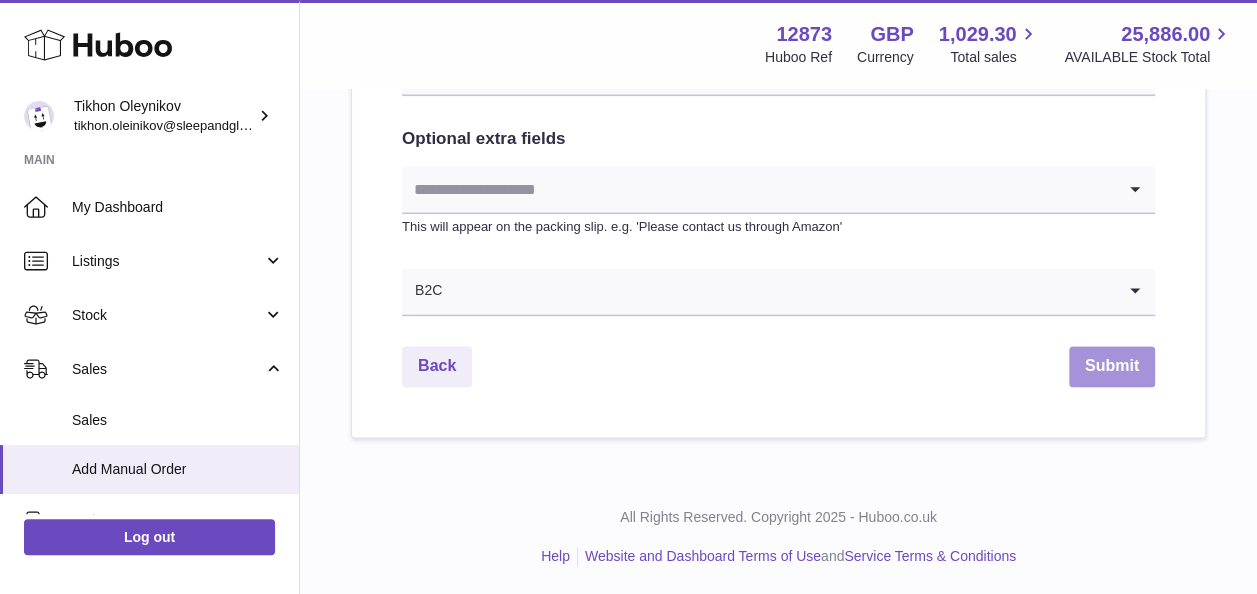 click on "Submit" at bounding box center [1112, 366] 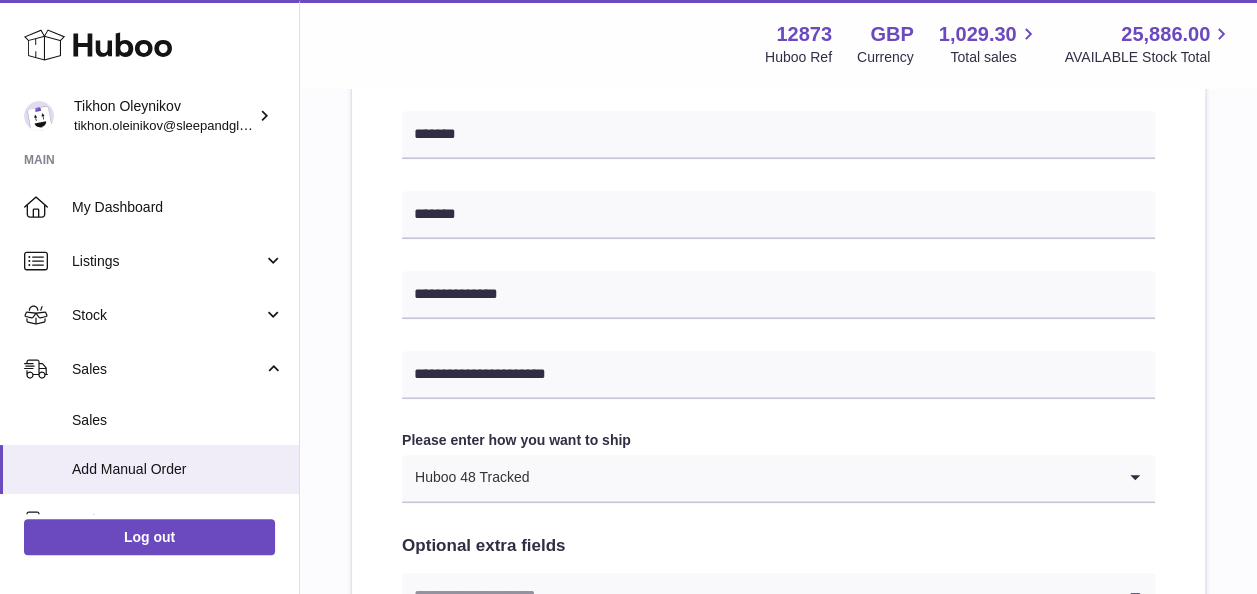 scroll, scrollTop: 372, scrollLeft: 0, axis: vertical 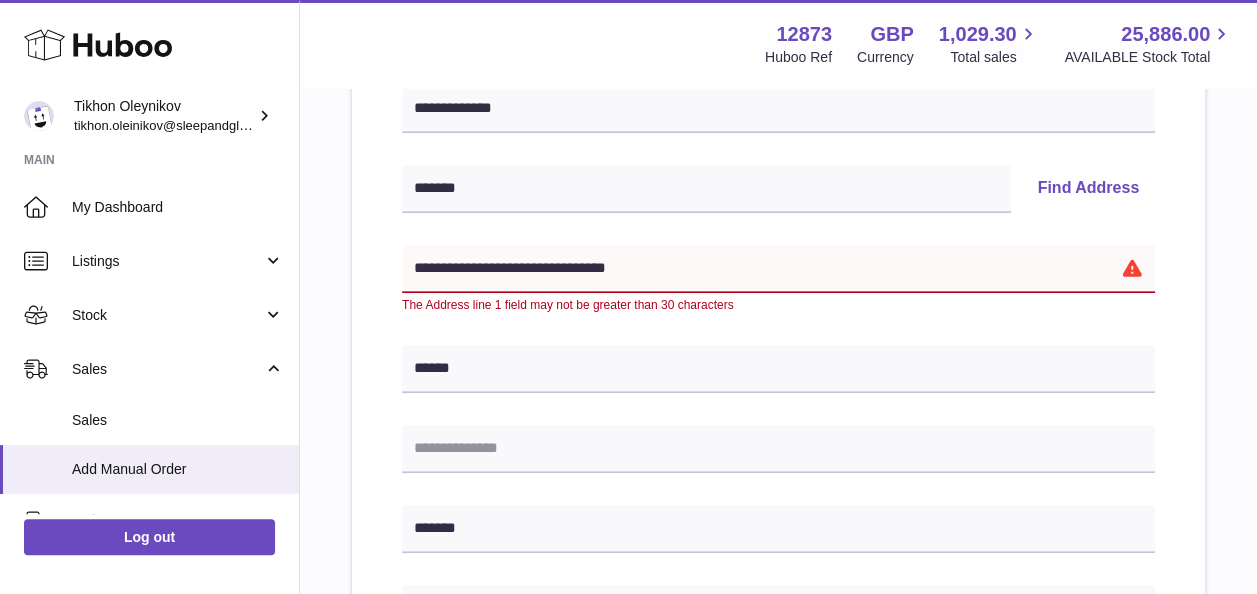 click on "**********" at bounding box center [778, 269] 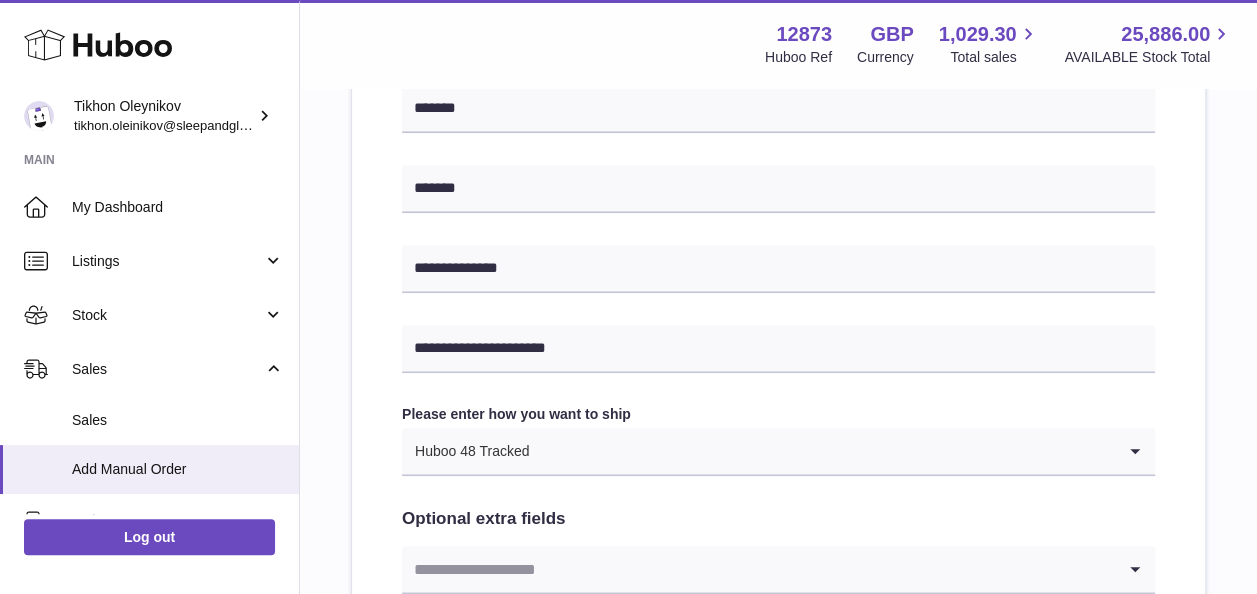 scroll, scrollTop: 1152, scrollLeft: 0, axis: vertical 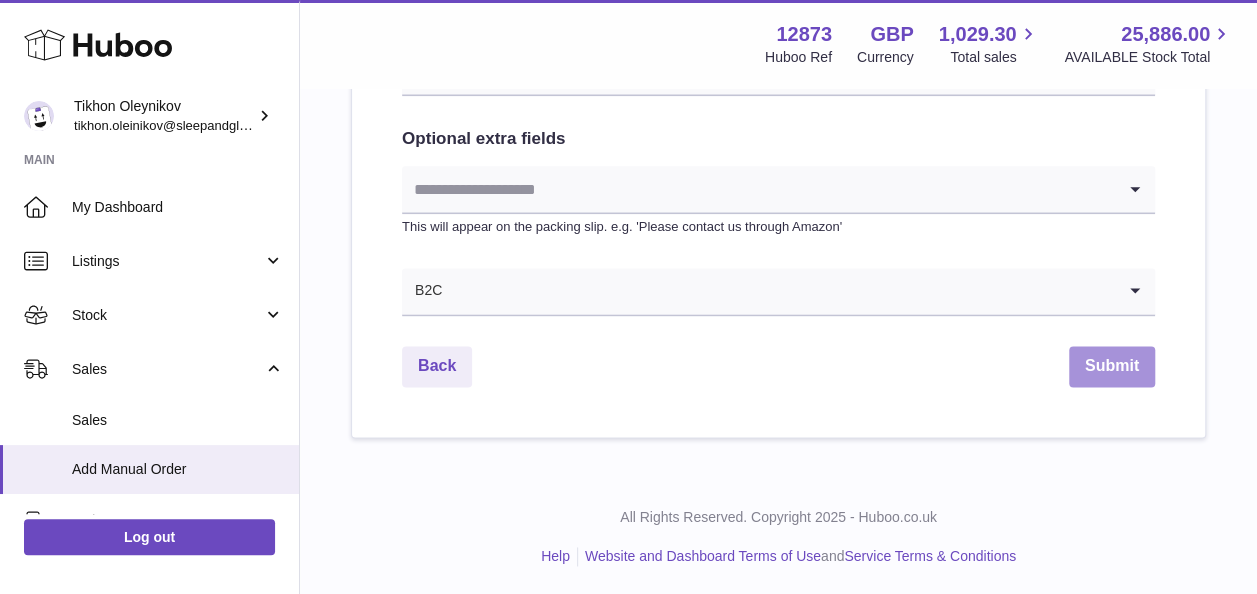 type on "**********" 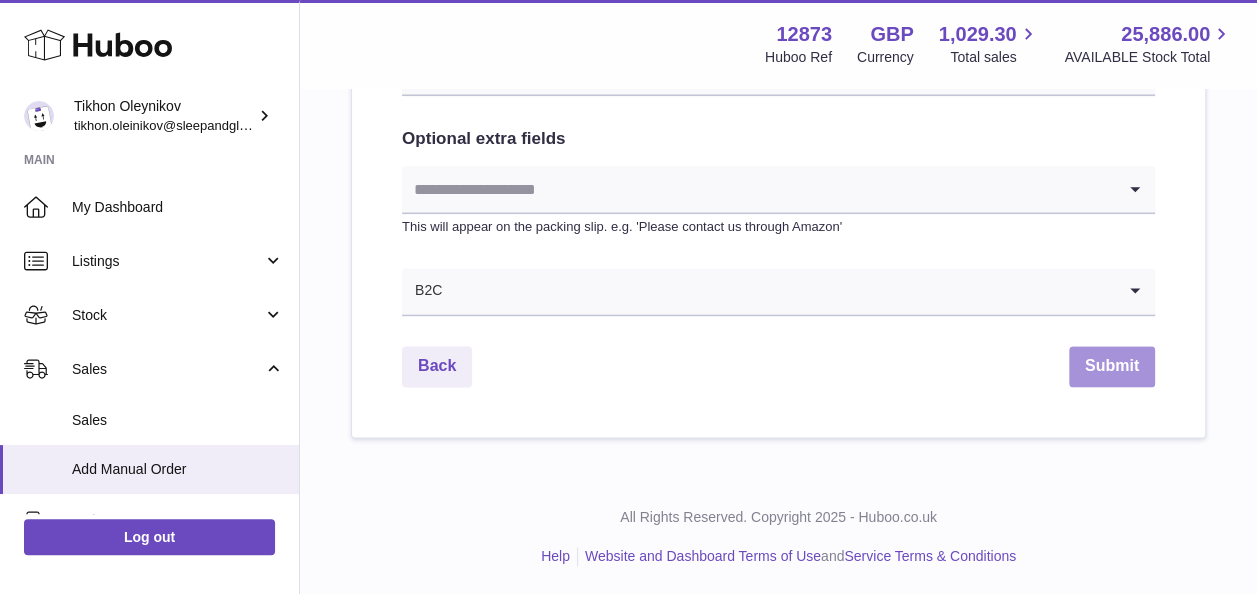 click on "Submit" at bounding box center [1112, 366] 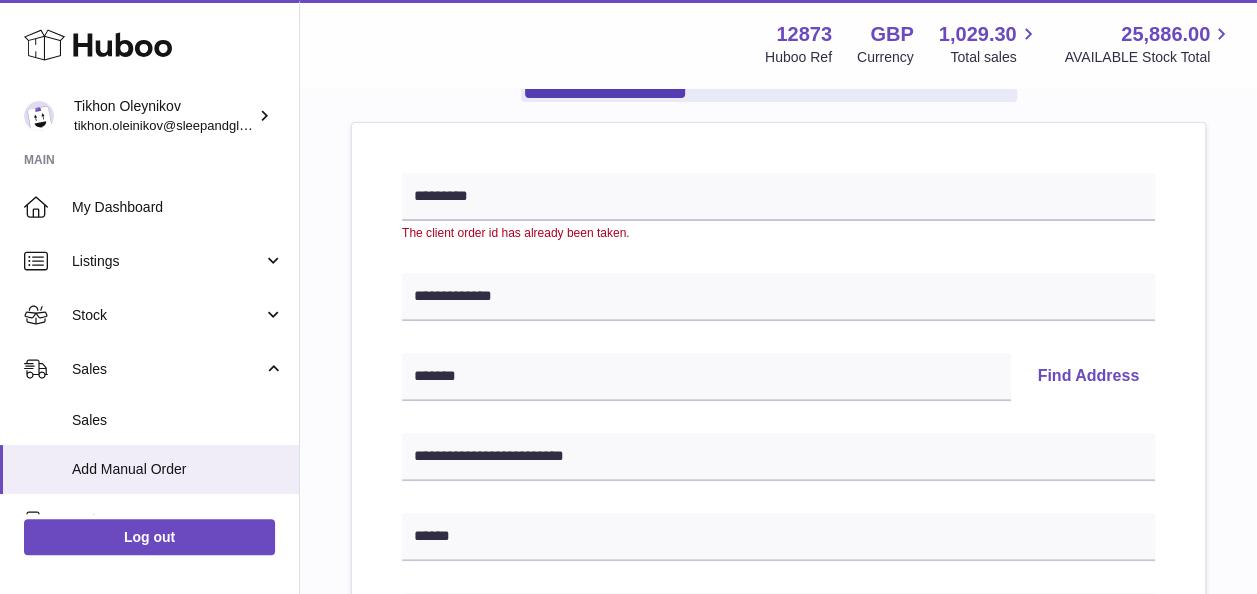 scroll, scrollTop: 172, scrollLeft: 0, axis: vertical 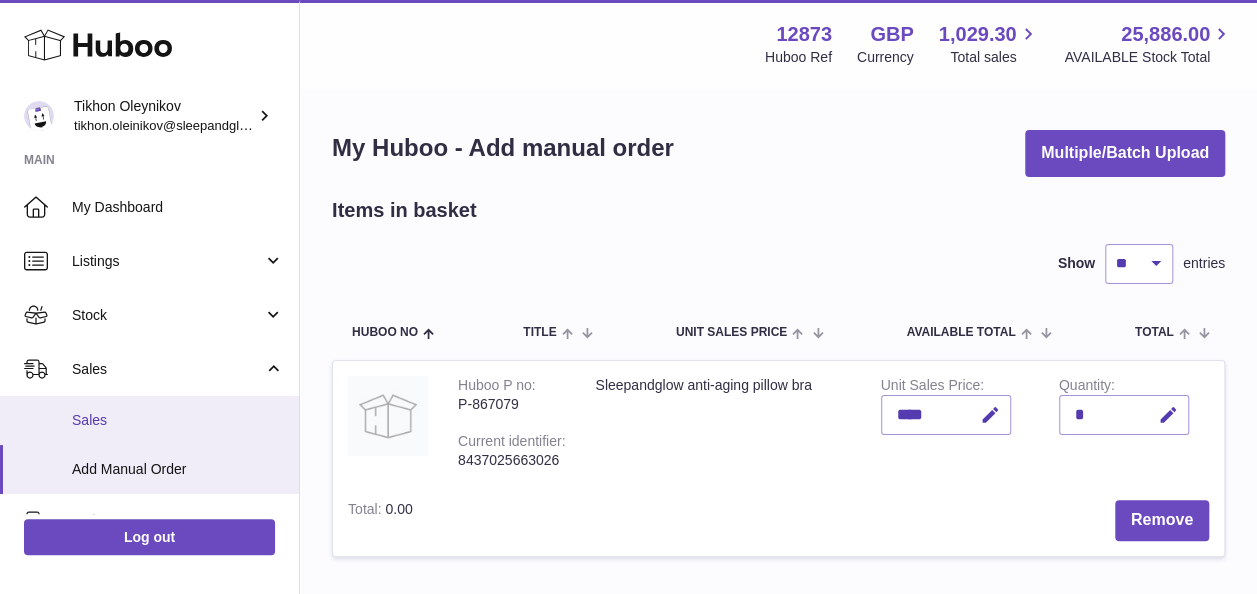 click on "Sales" at bounding box center [178, 420] 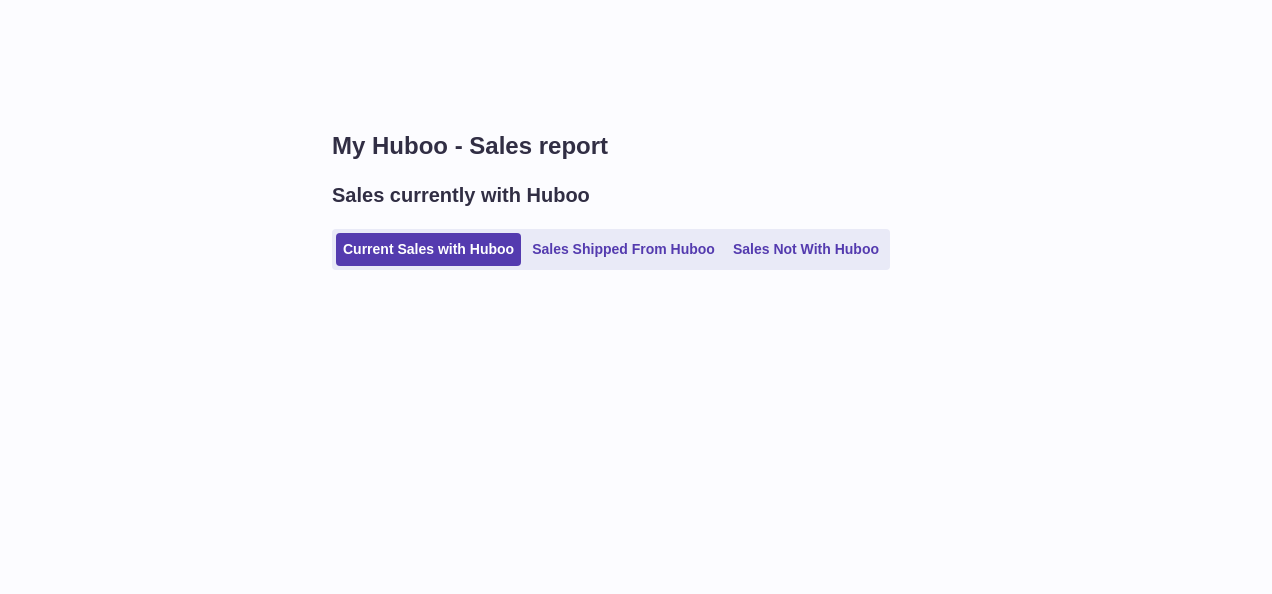 scroll, scrollTop: 0, scrollLeft: 0, axis: both 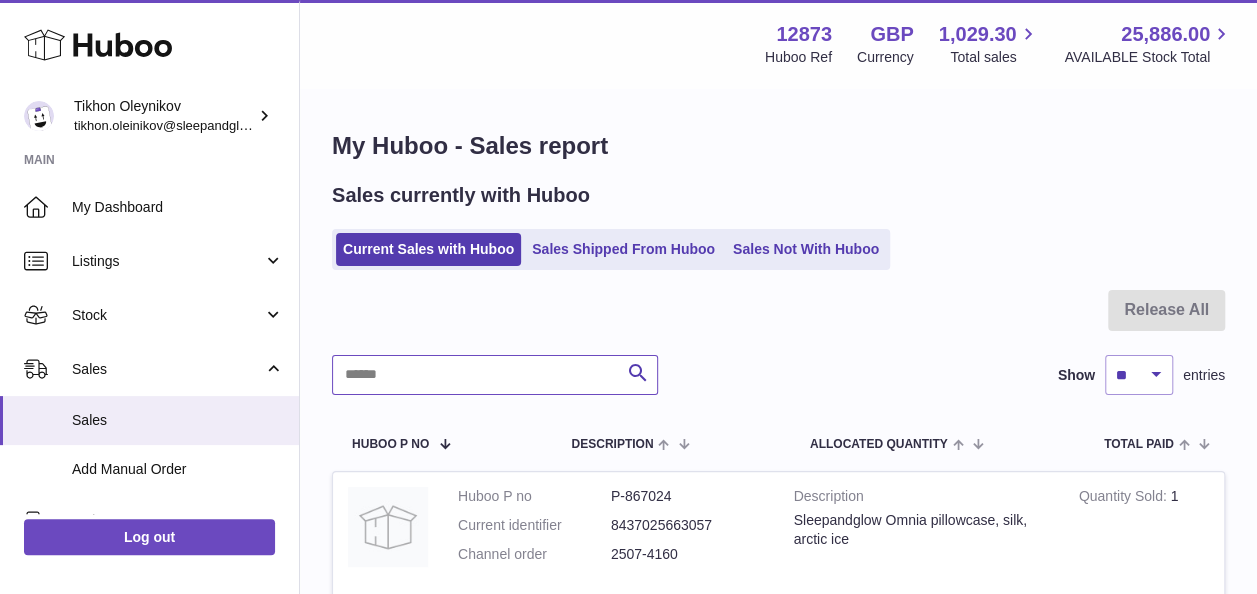 click at bounding box center [495, 375] 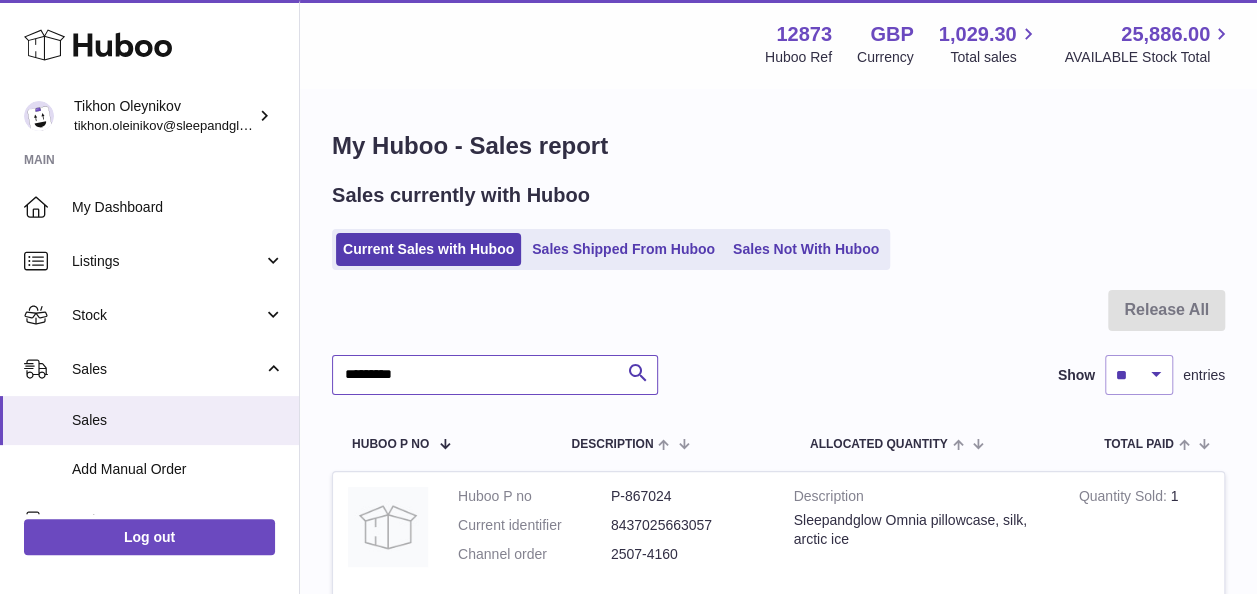 type on "*********" 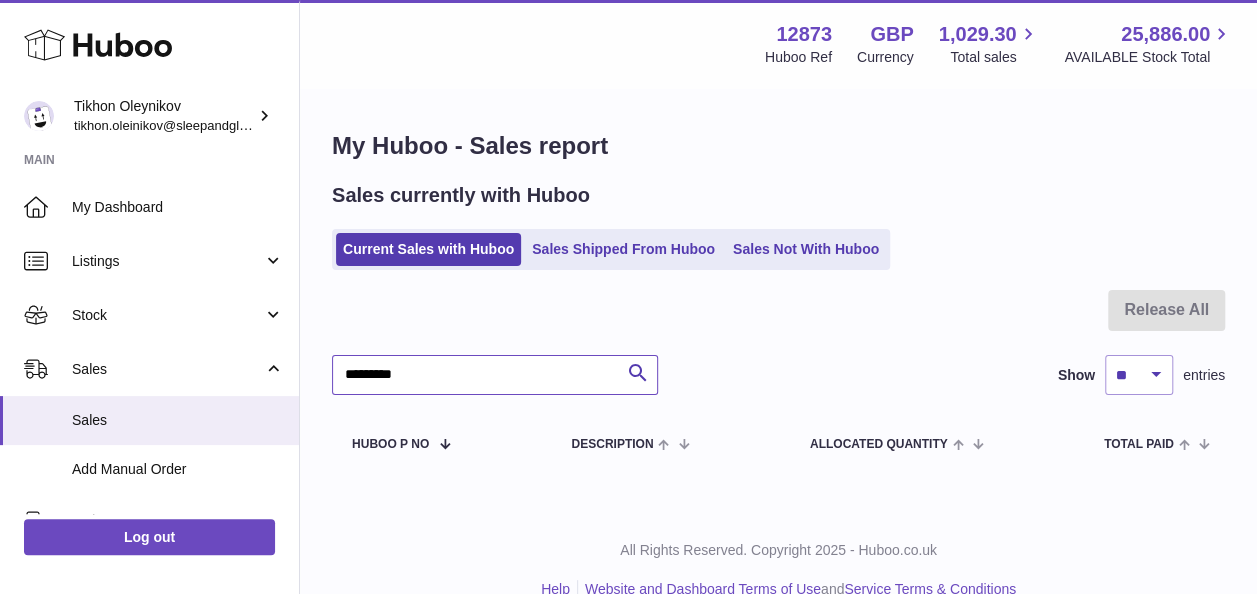 drag, startPoint x: 449, startPoint y: 375, endPoint x: 330, endPoint y: 387, distance: 119.60351 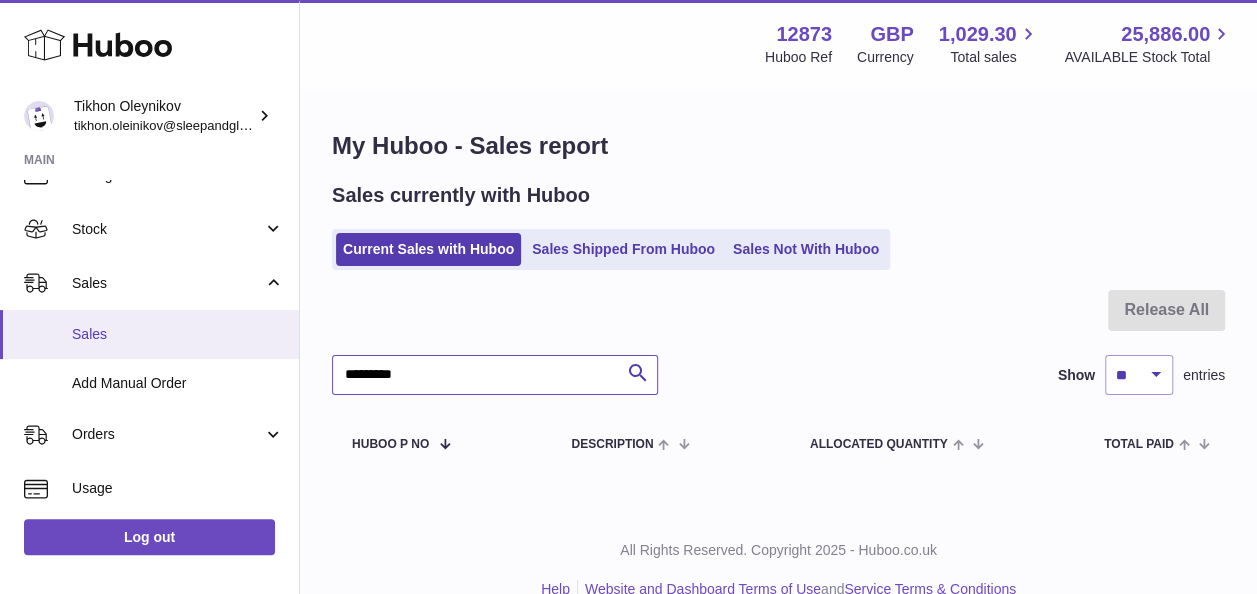 scroll, scrollTop: 200, scrollLeft: 0, axis: vertical 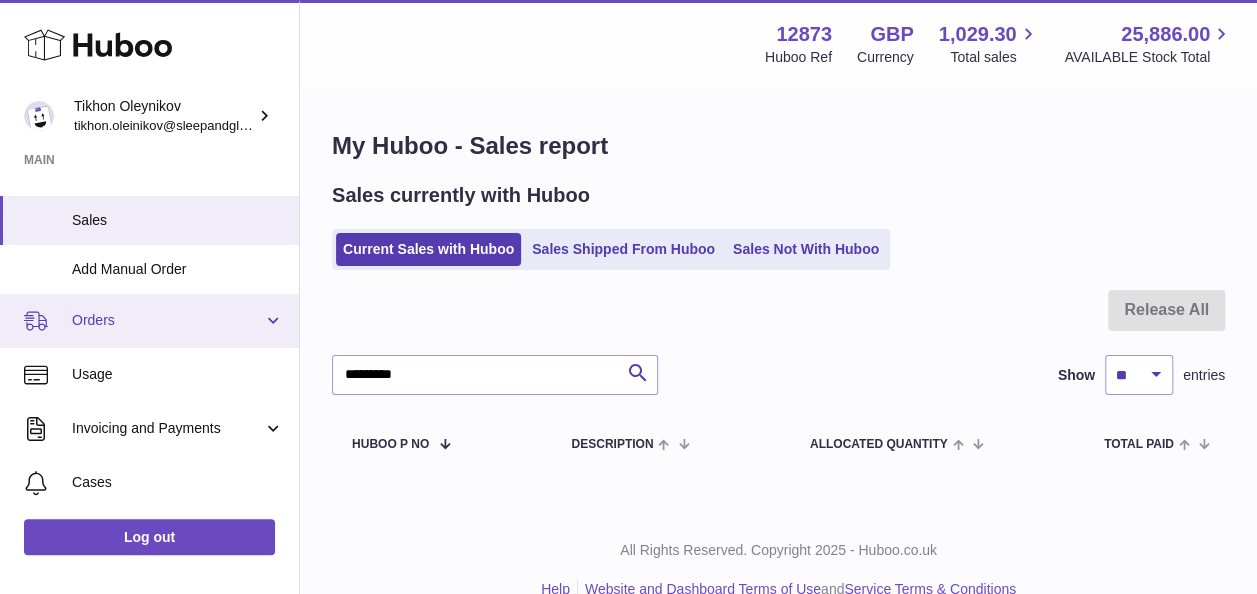 click on "Orders" at bounding box center (167, 320) 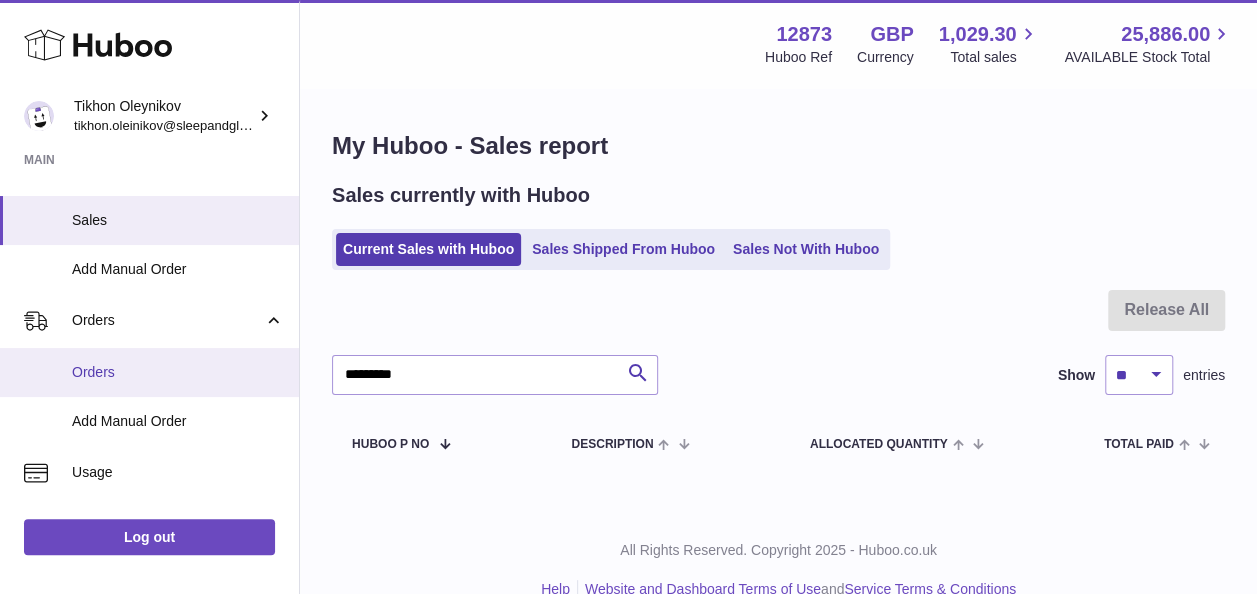 click on "Orders" at bounding box center (178, 372) 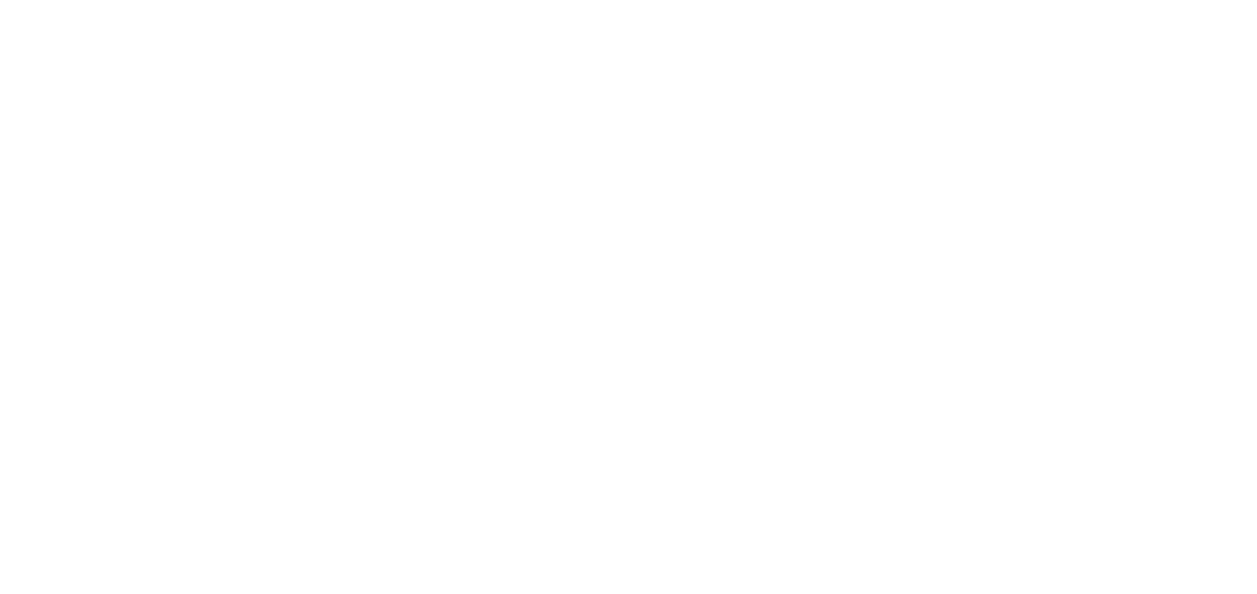 scroll, scrollTop: 0, scrollLeft: 0, axis: both 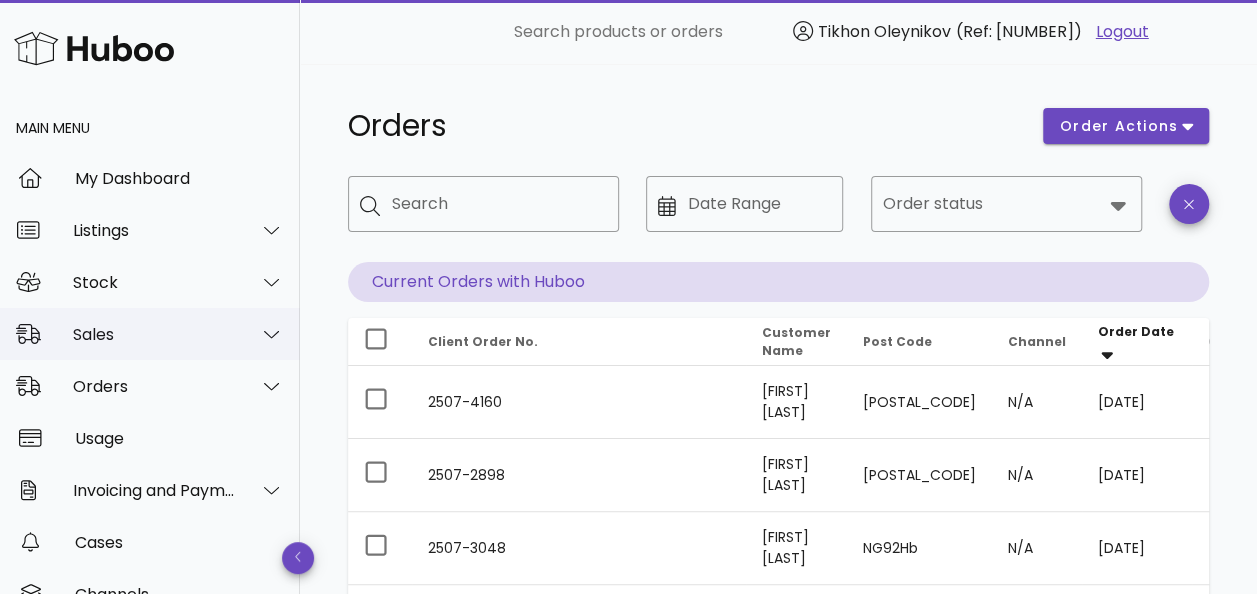 click on "Sales" at bounding box center [154, 334] 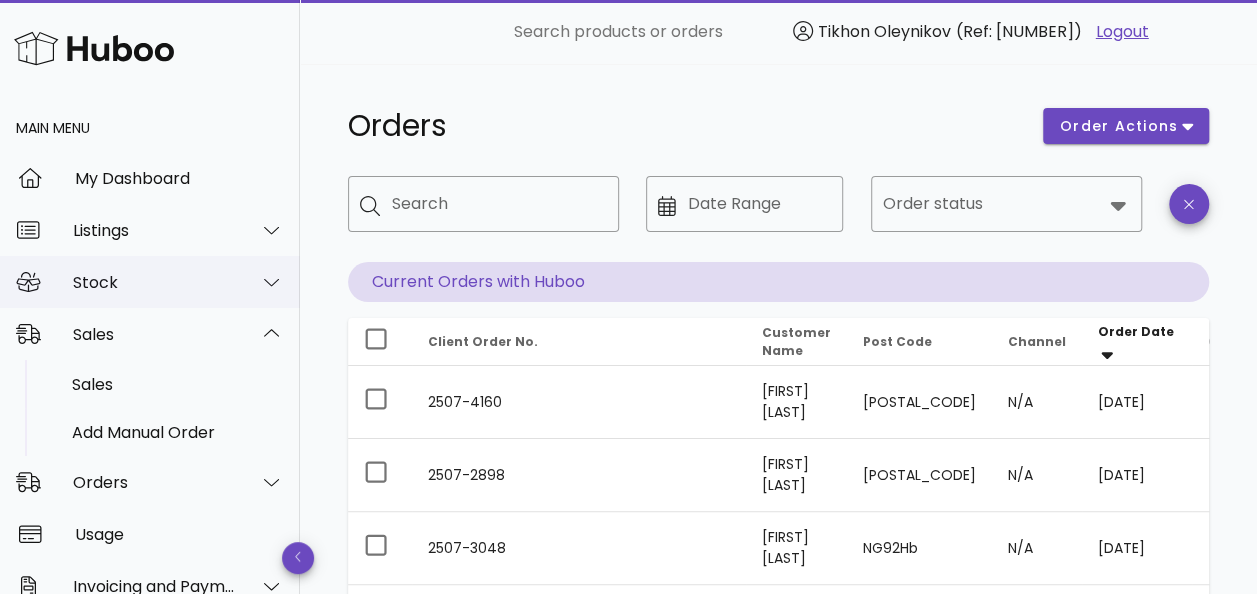 click on "Stock" at bounding box center (154, 282) 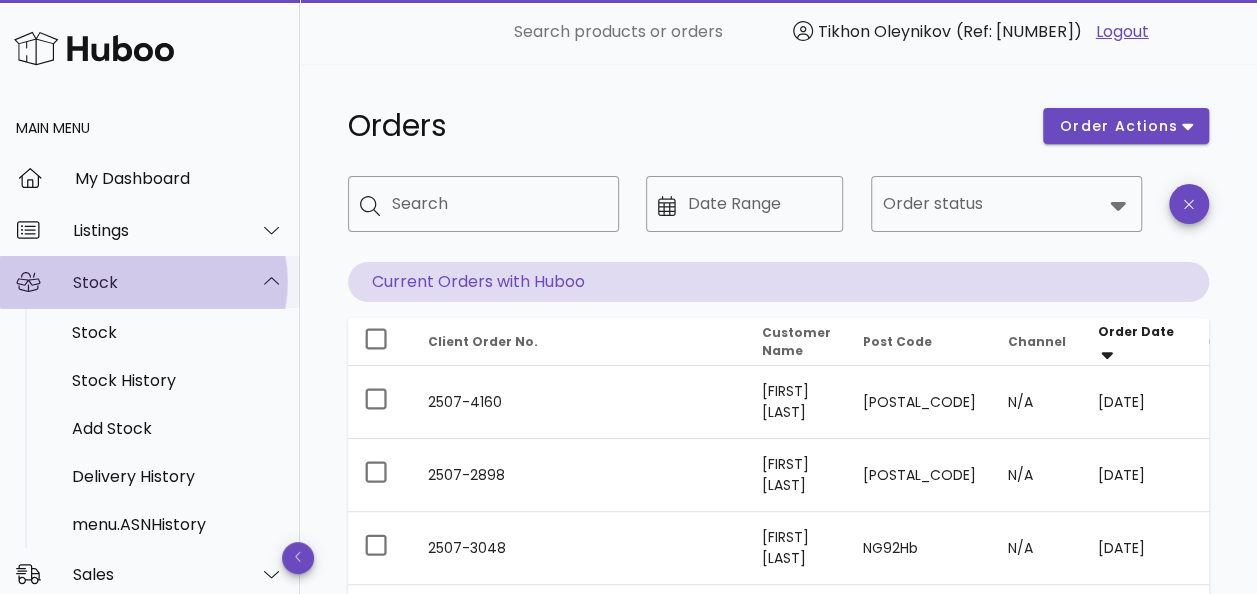 click on "Stock" at bounding box center (154, 282) 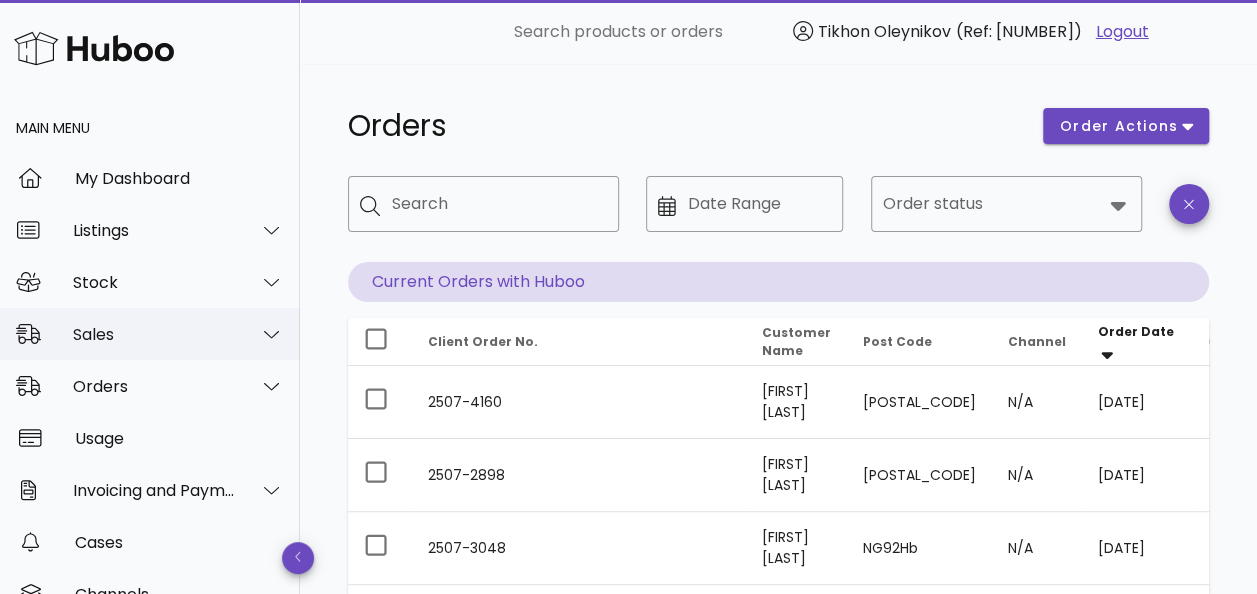 click on "Sales" at bounding box center [150, 334] 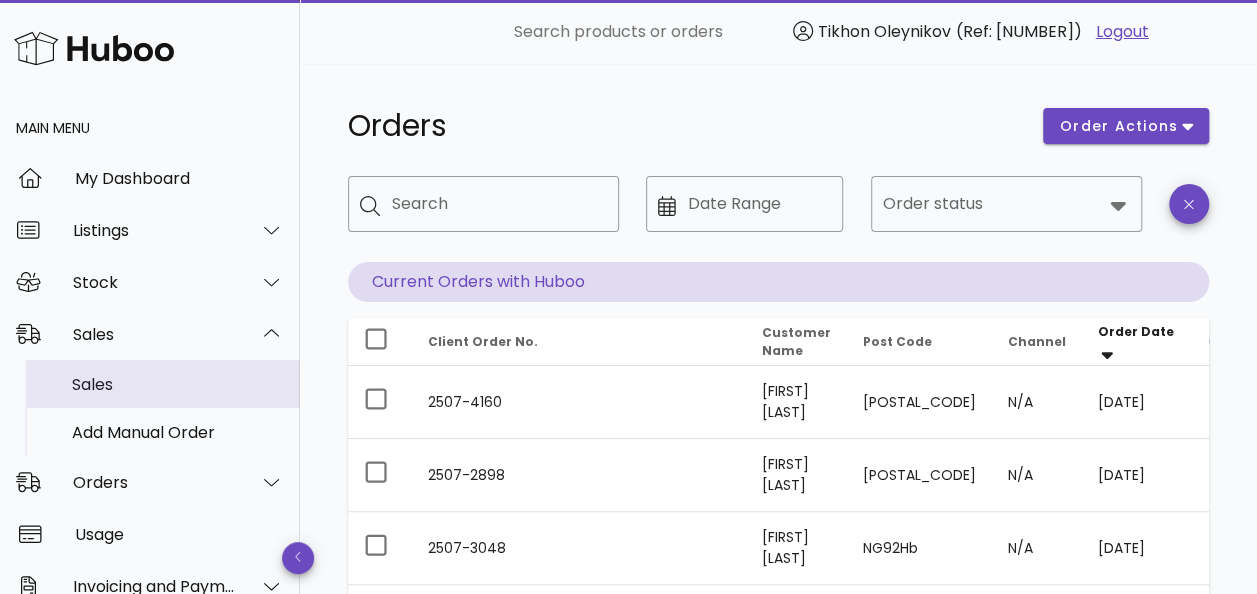click on "Sales" at bounding box center [178, 384] 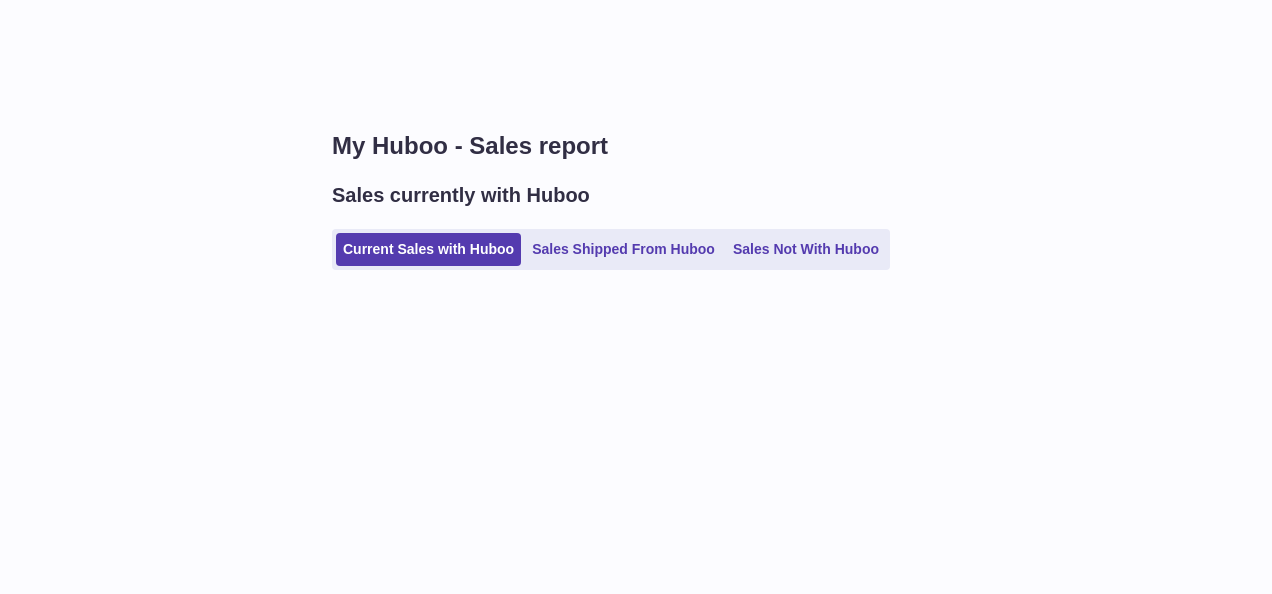 scroll, scrollTop: 0, scrollLeft: 0, axis: both 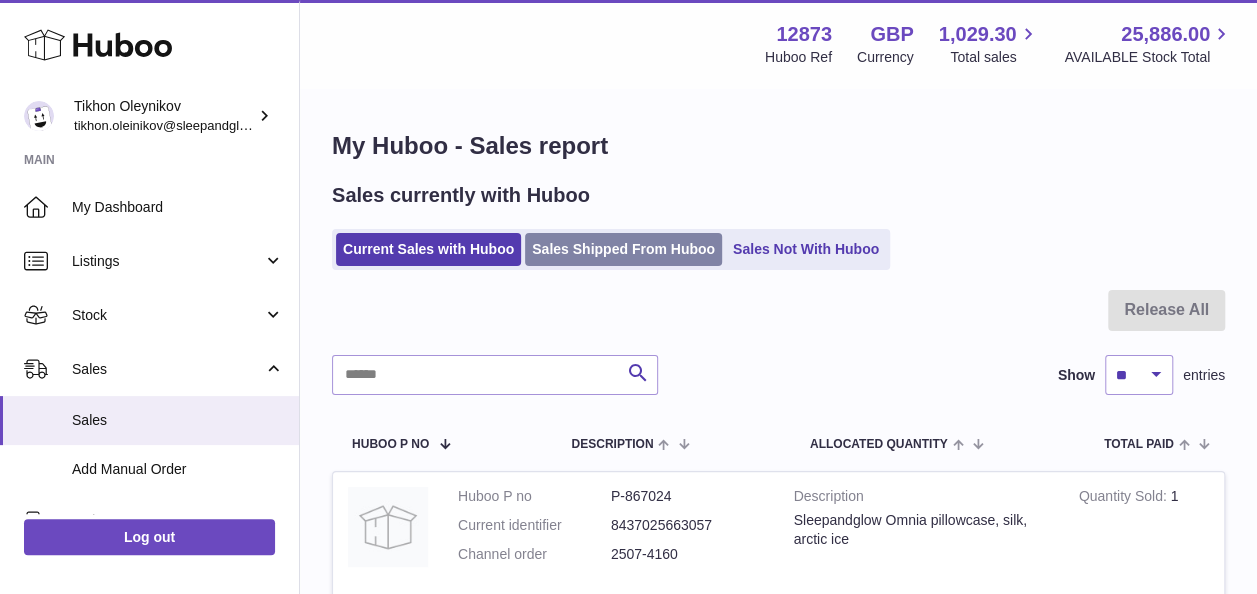 click on "Sales Shipped From Huboo" at bounding box center (623, 249) 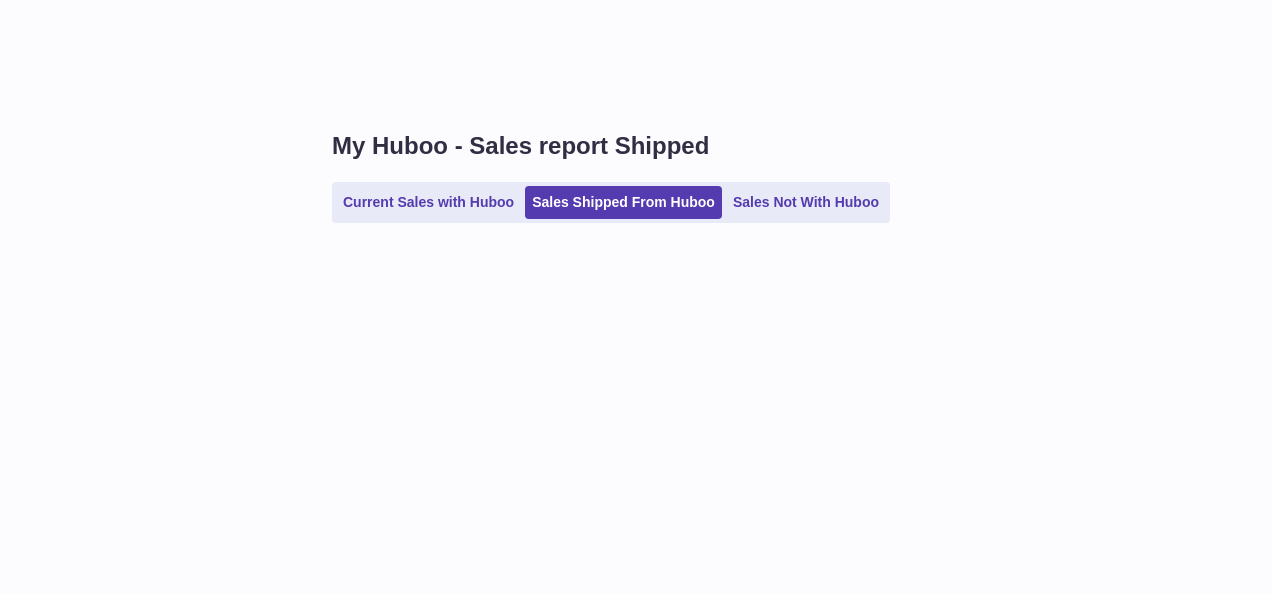 scroll, scrollTop: 0, scrollLeft: 0, axis: both 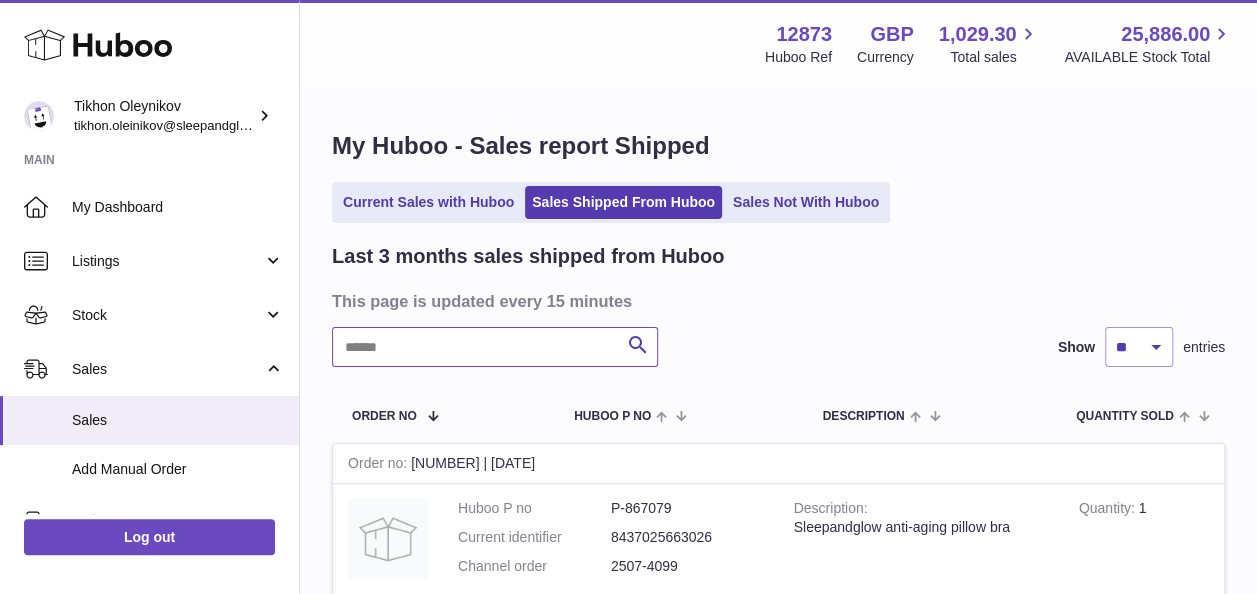 click at bounding box center [495, 347] 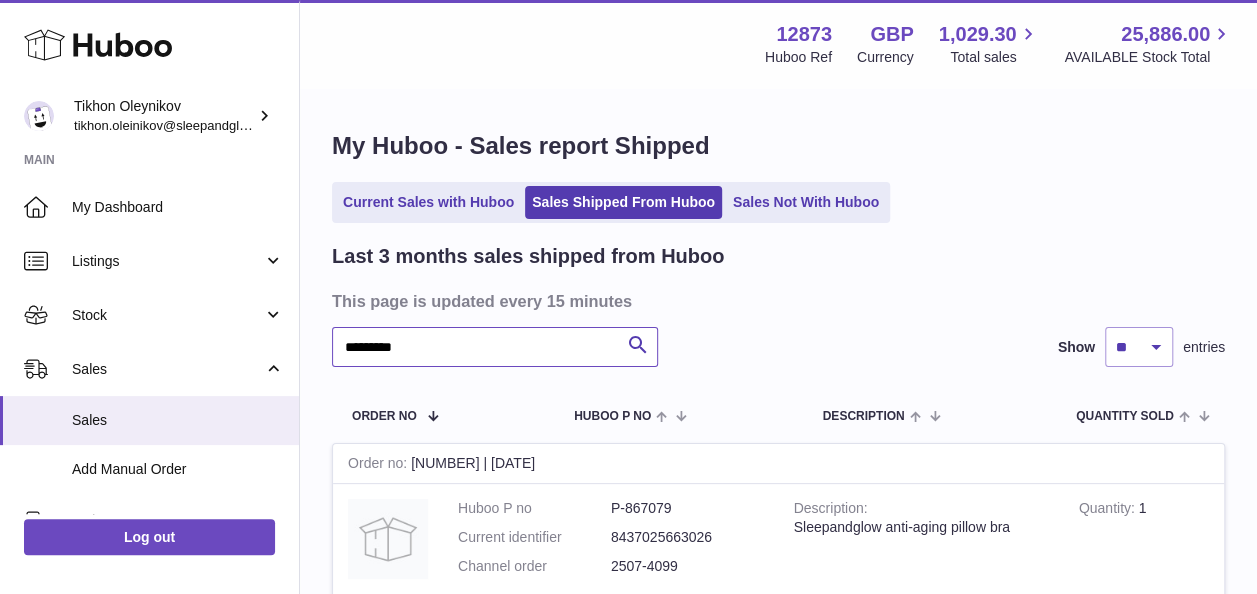 type on "*********" 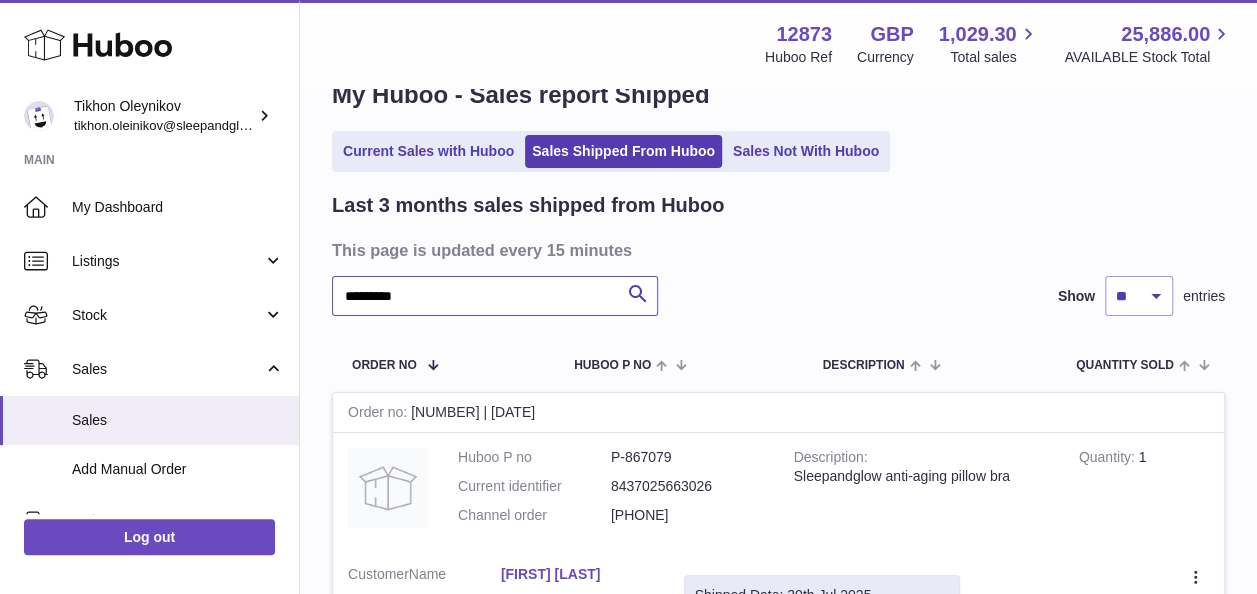 scroll, scrollTop: 0, scrollLeft: 0, axis: both 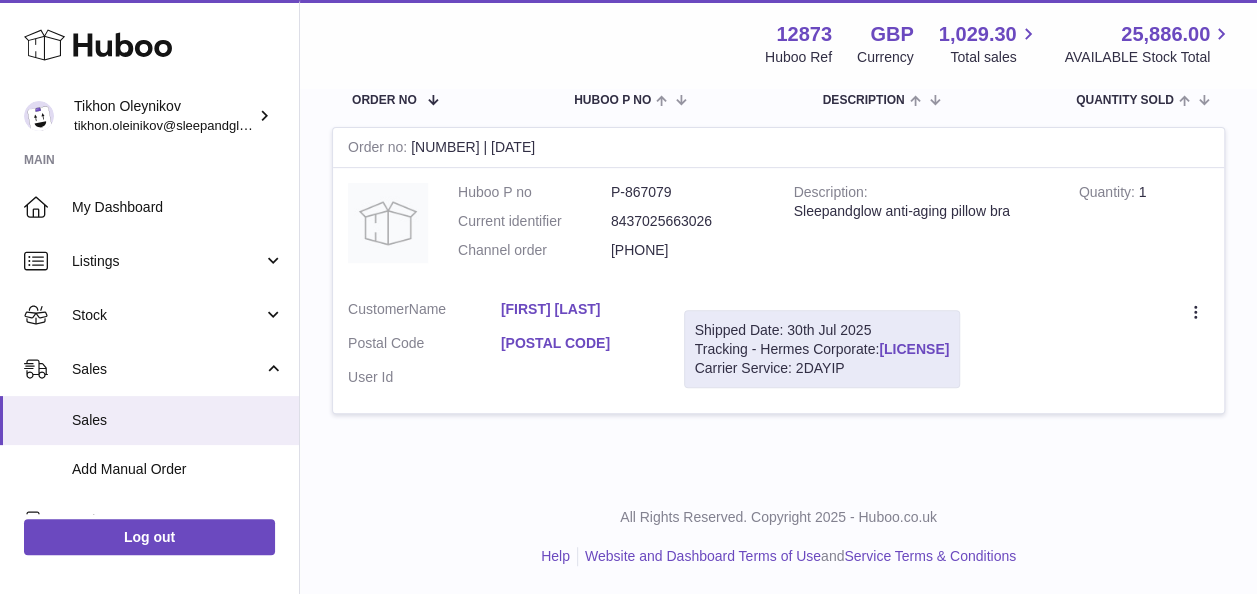 click on "[LICENSE]" at bounding box center (914, 349) 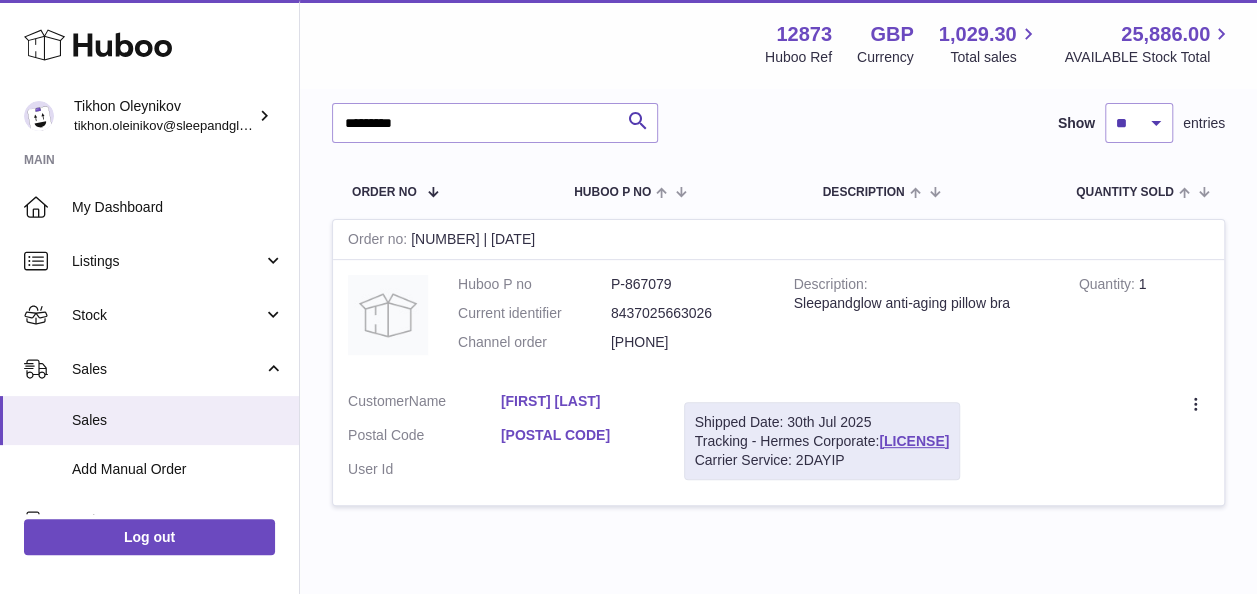scroll, scrollTop: 116, scrollLeft: 0, axis: vertical 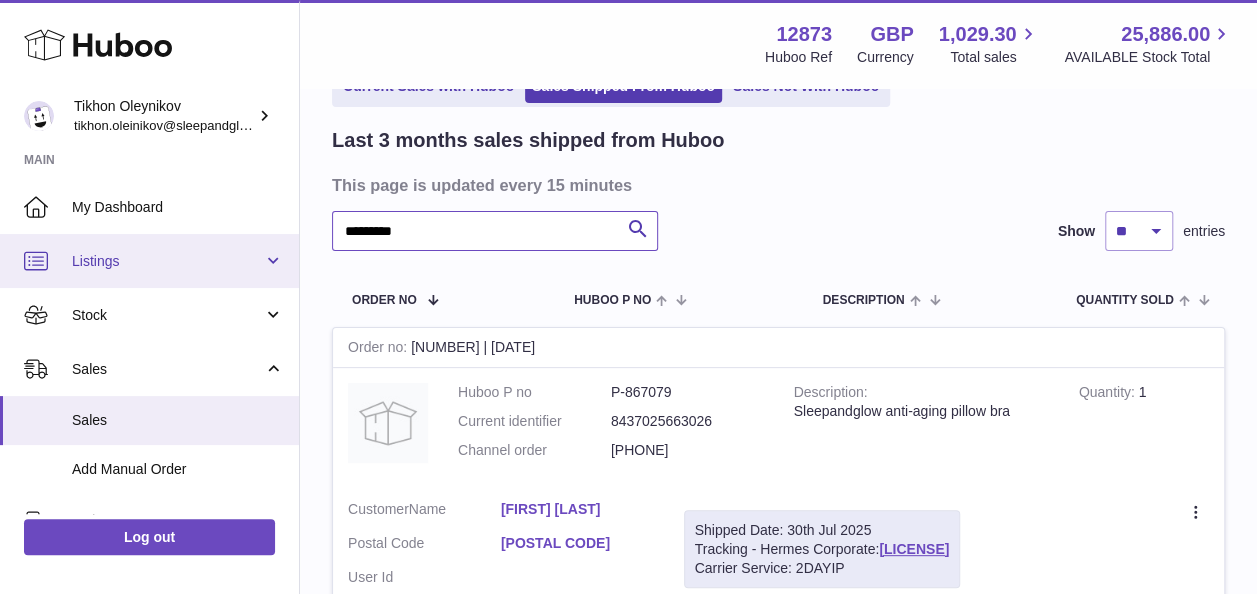drag, startPoint x: 455, startPoint y: 230, endPoint x: 270, endPoint y: 261, distance: 187.57932 